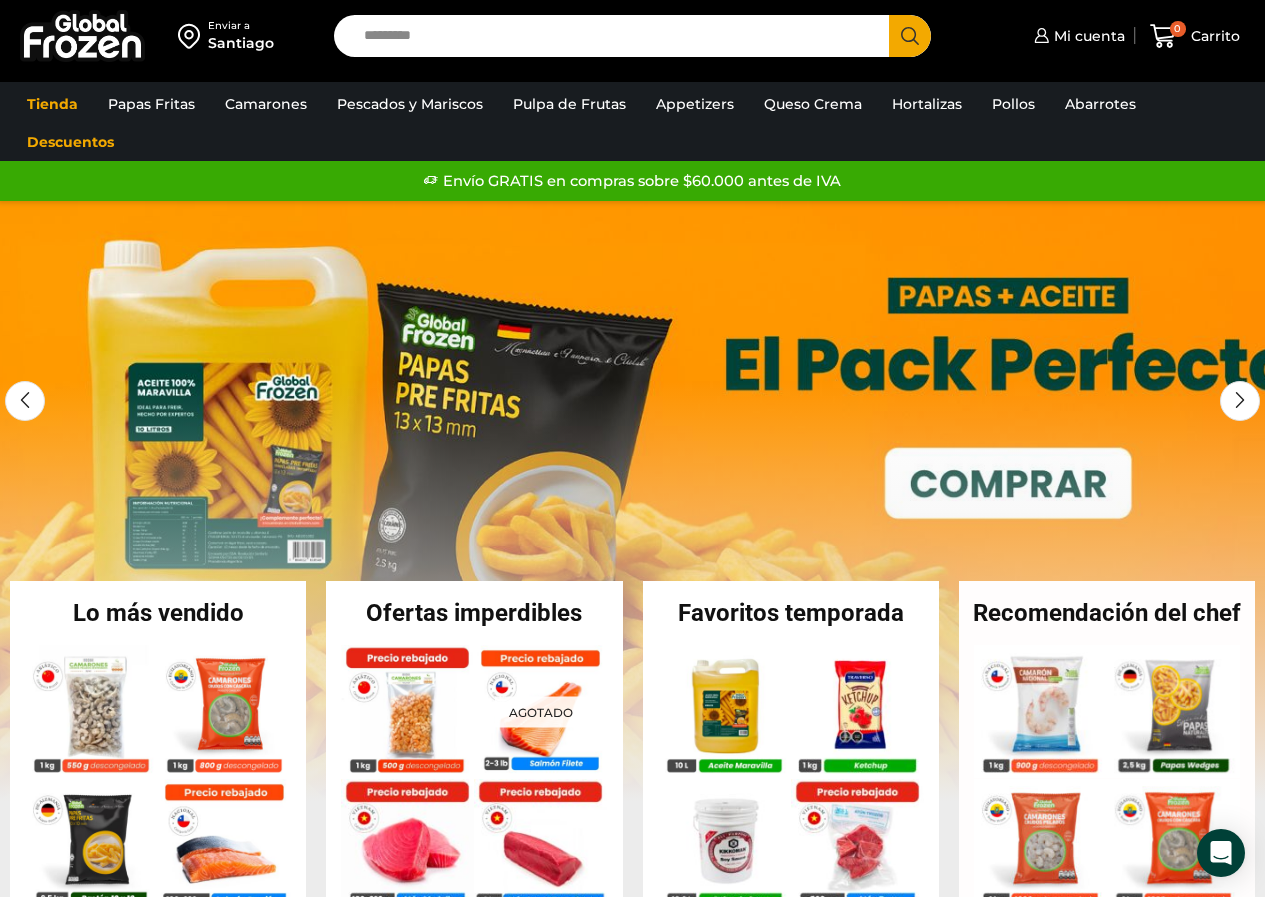 scroll, scrollTop: 0, scrollLeft: 0, axis: both 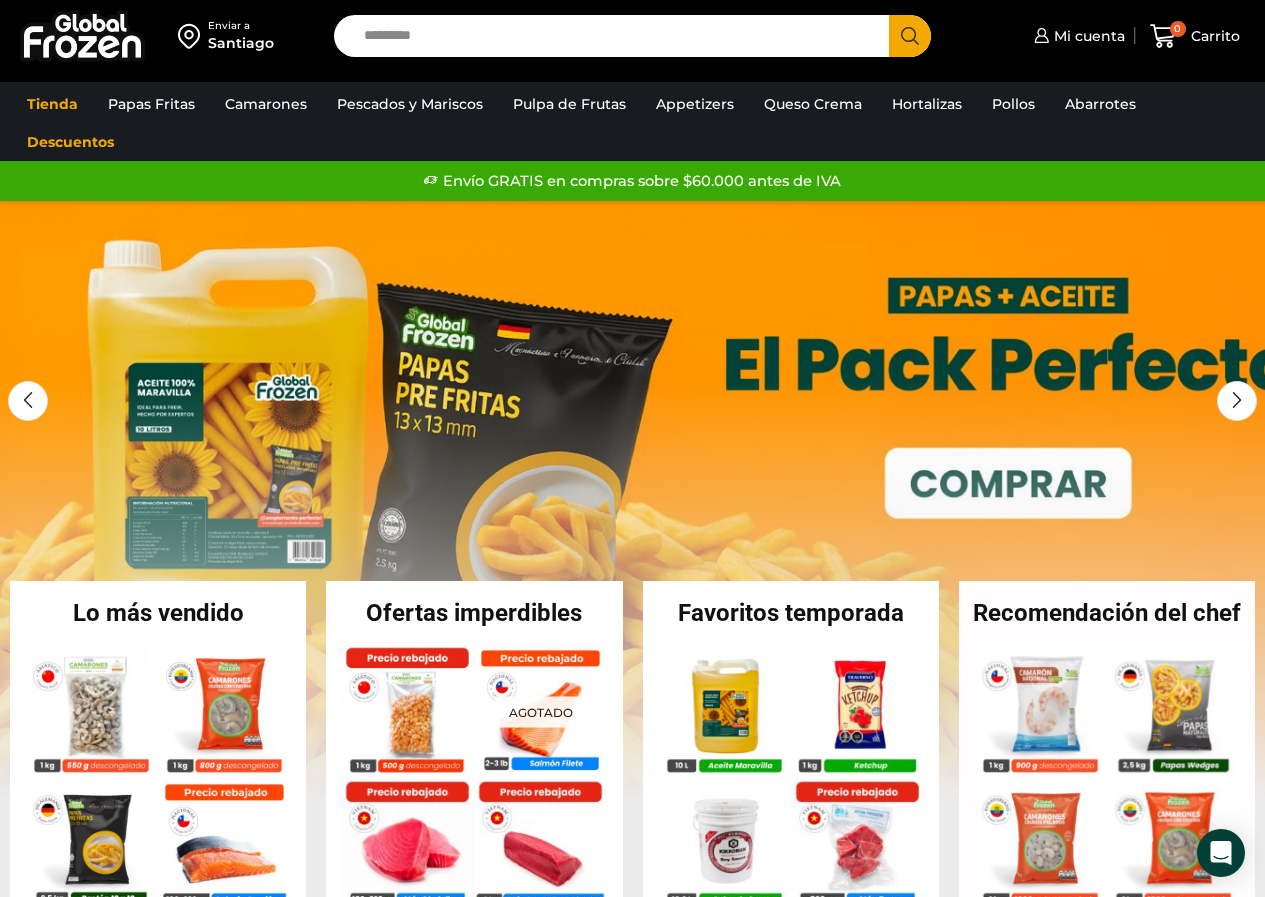 click on "Search input" at bounding box center [617, 36] 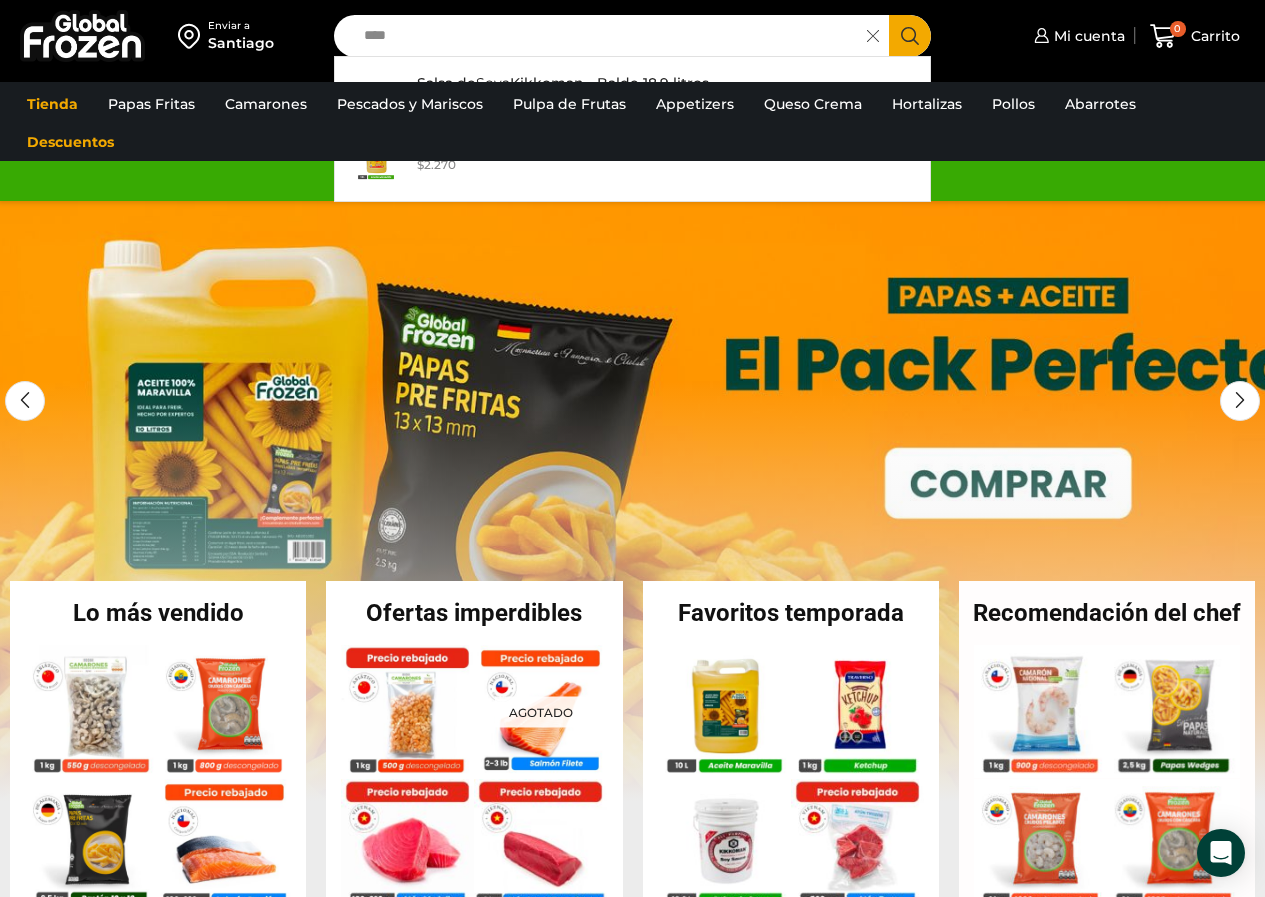 type on "****" 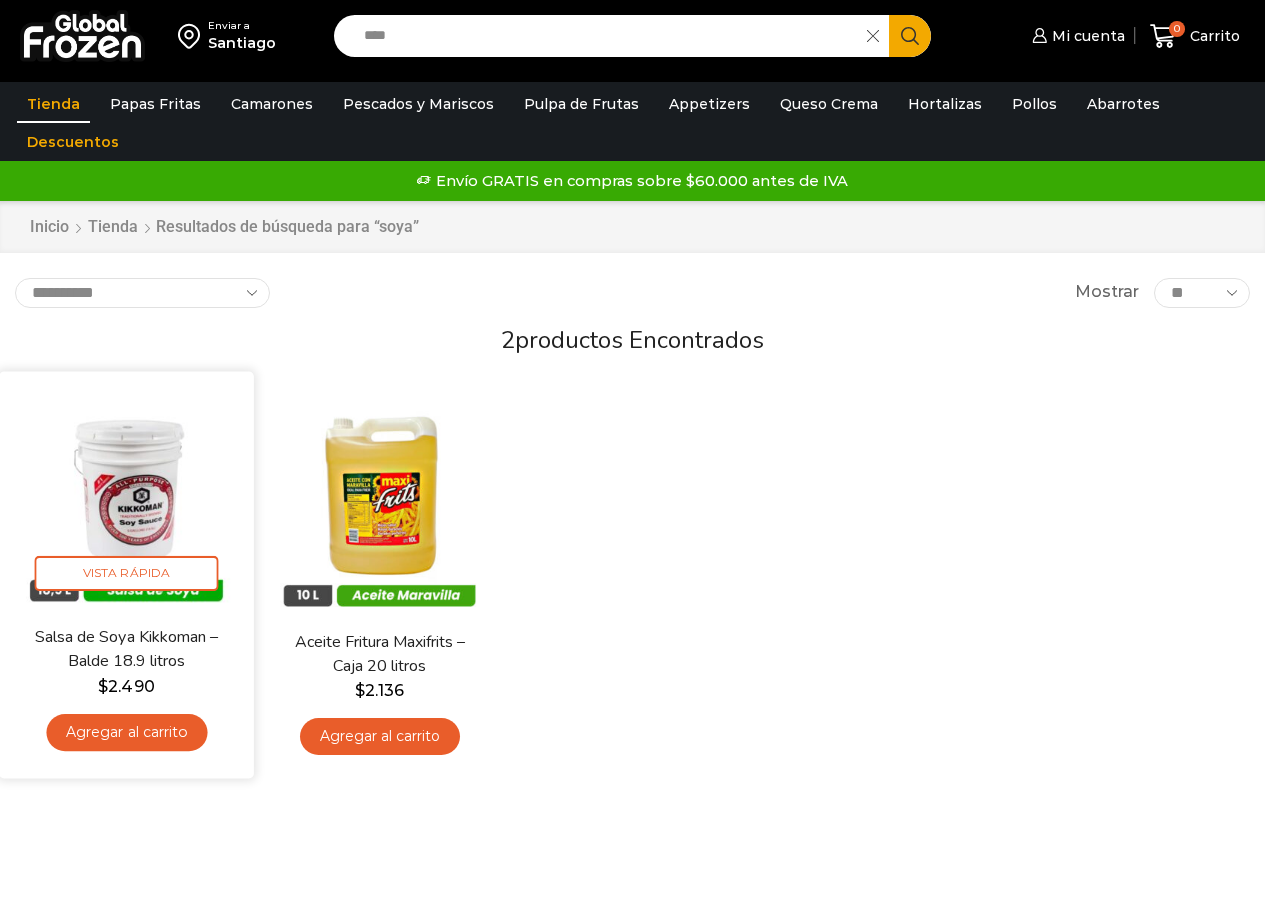 scroll, scrollTop: 0, scrollLeft: 0, axis: both 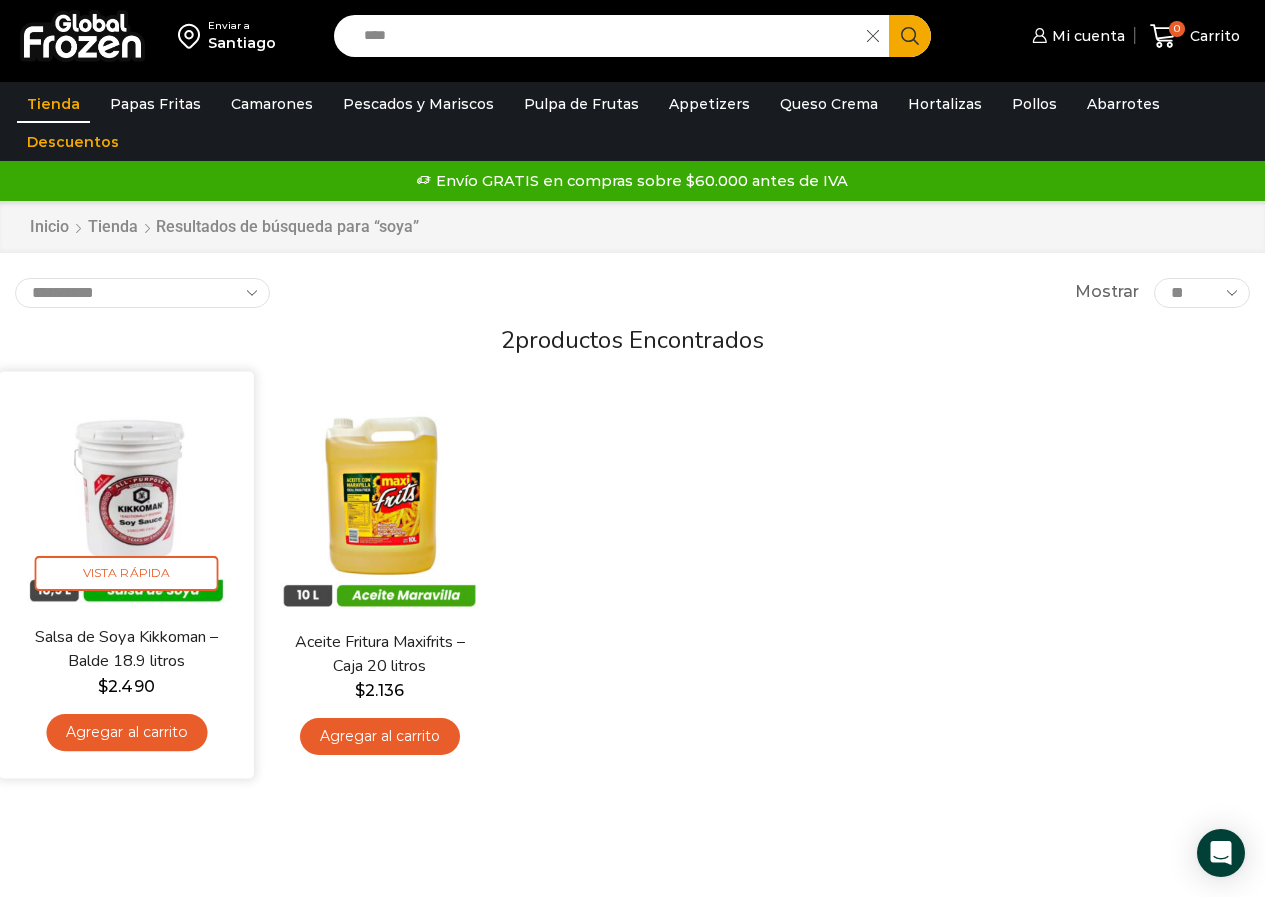 click on "Agregar al carrito" at bounding box center [126, 732] 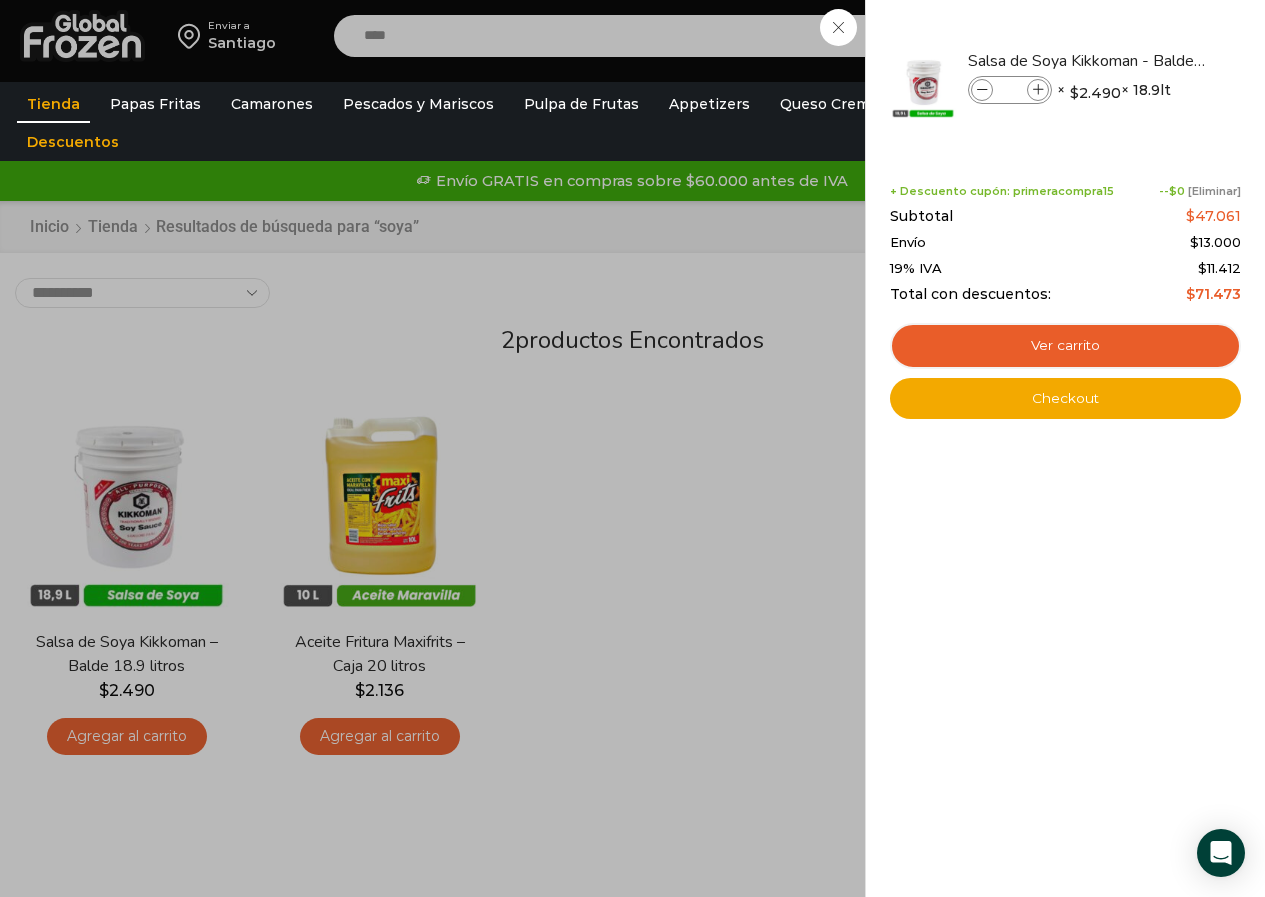 click on "[Eliminar]" at bounding box center [1214, 191] 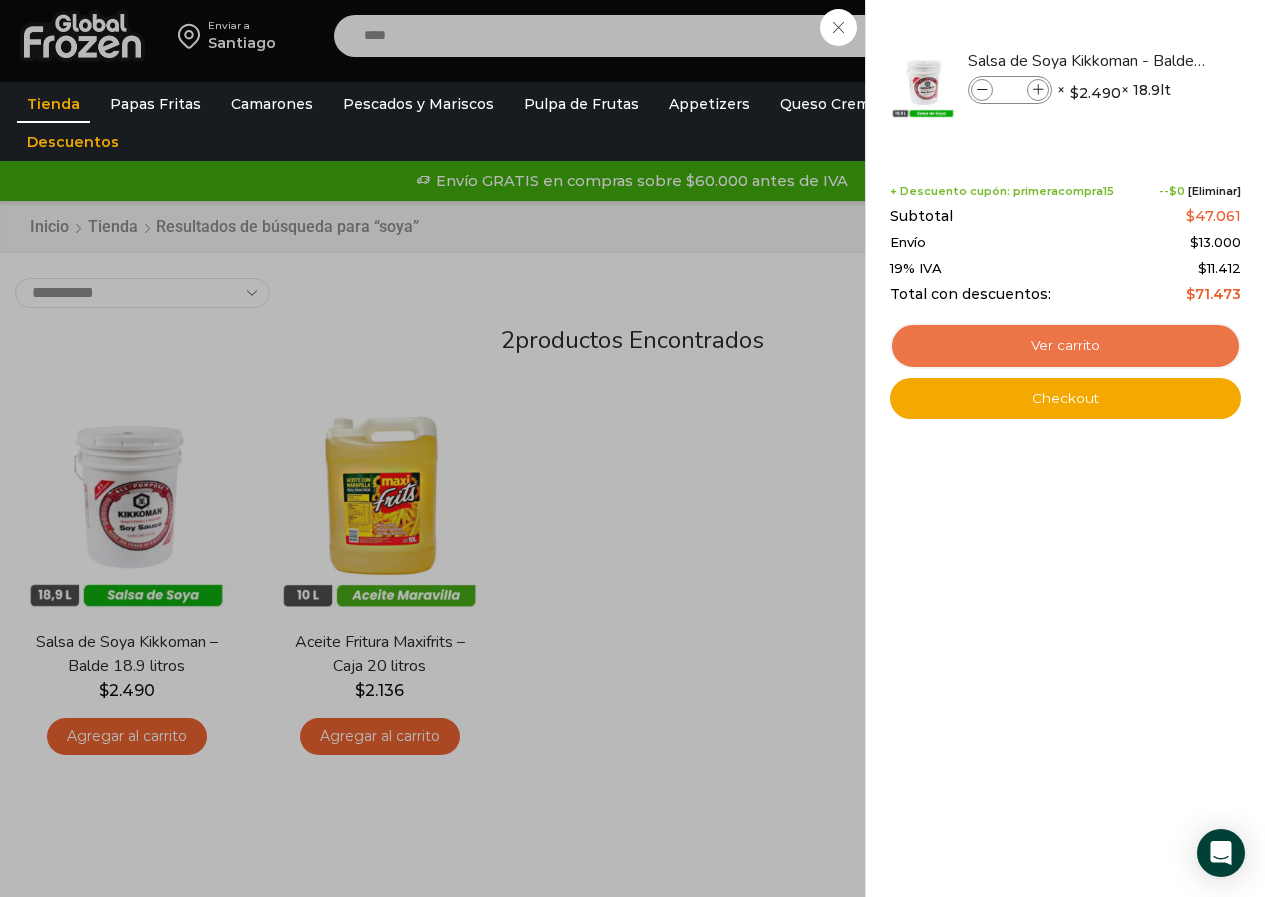 click on "Ver carrito" at bounding box center (1065, 346) 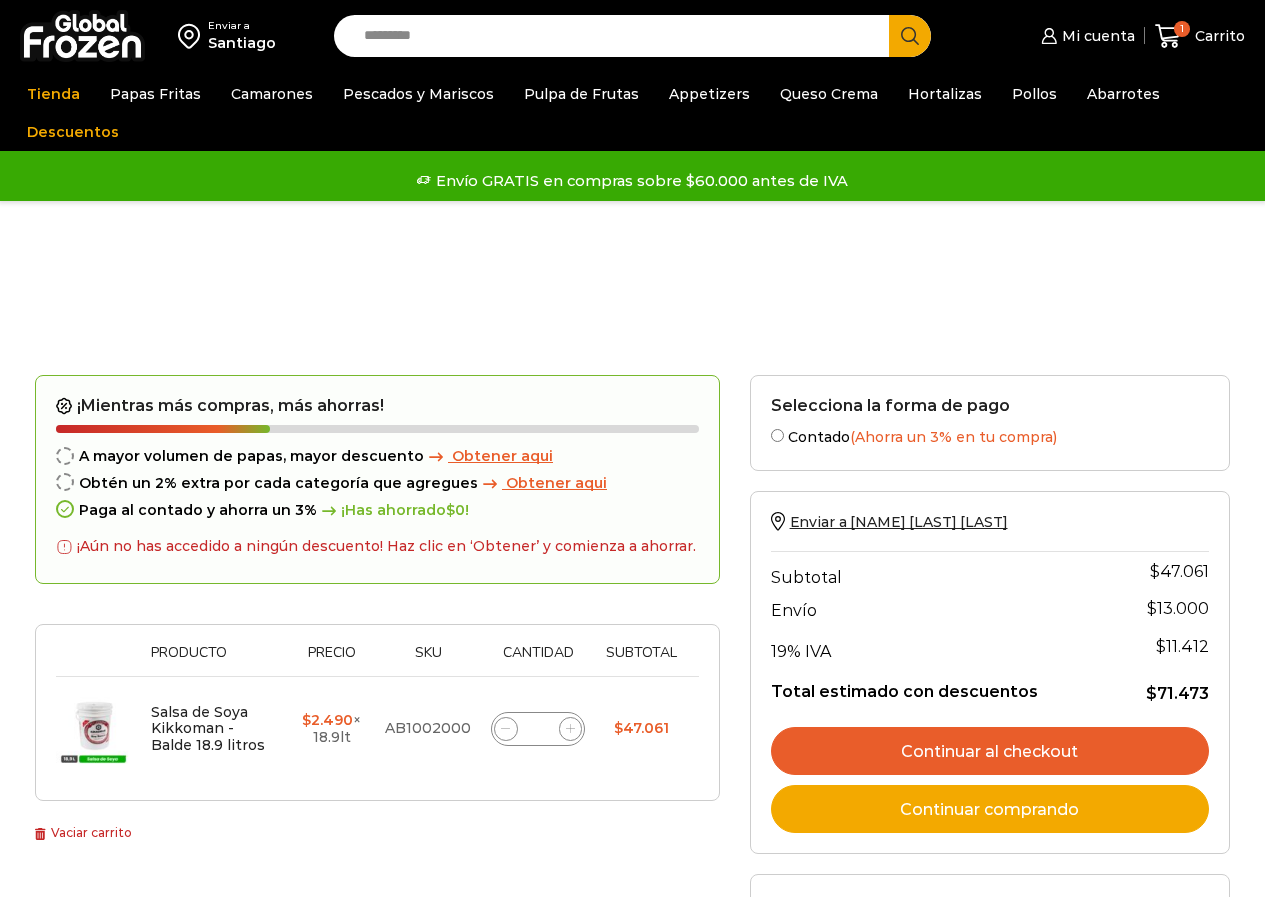 scroll, scrollTop: 0, scrollLeft: 0, axis: both 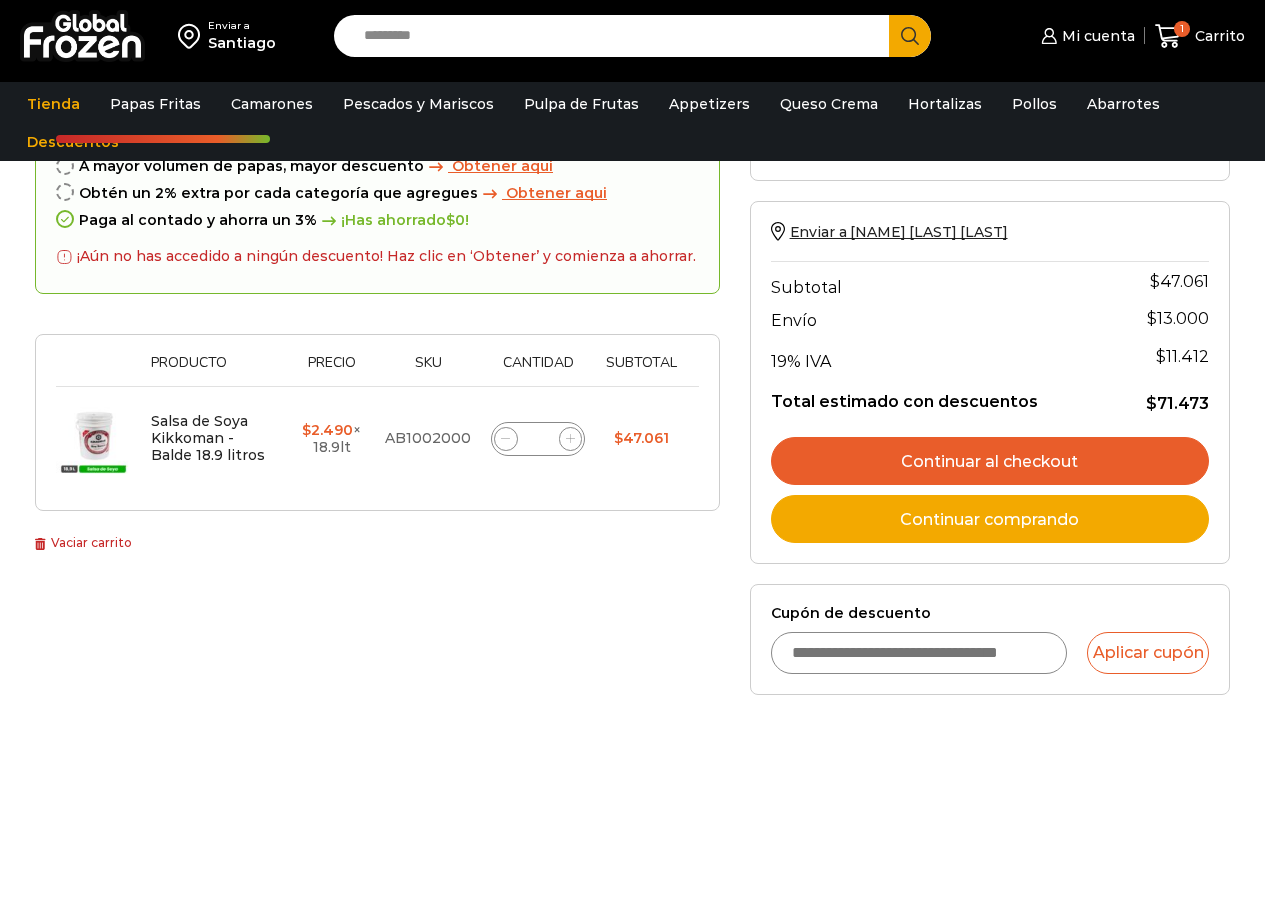 click on "Cupón de descuento" at bounding box center [919, 653] 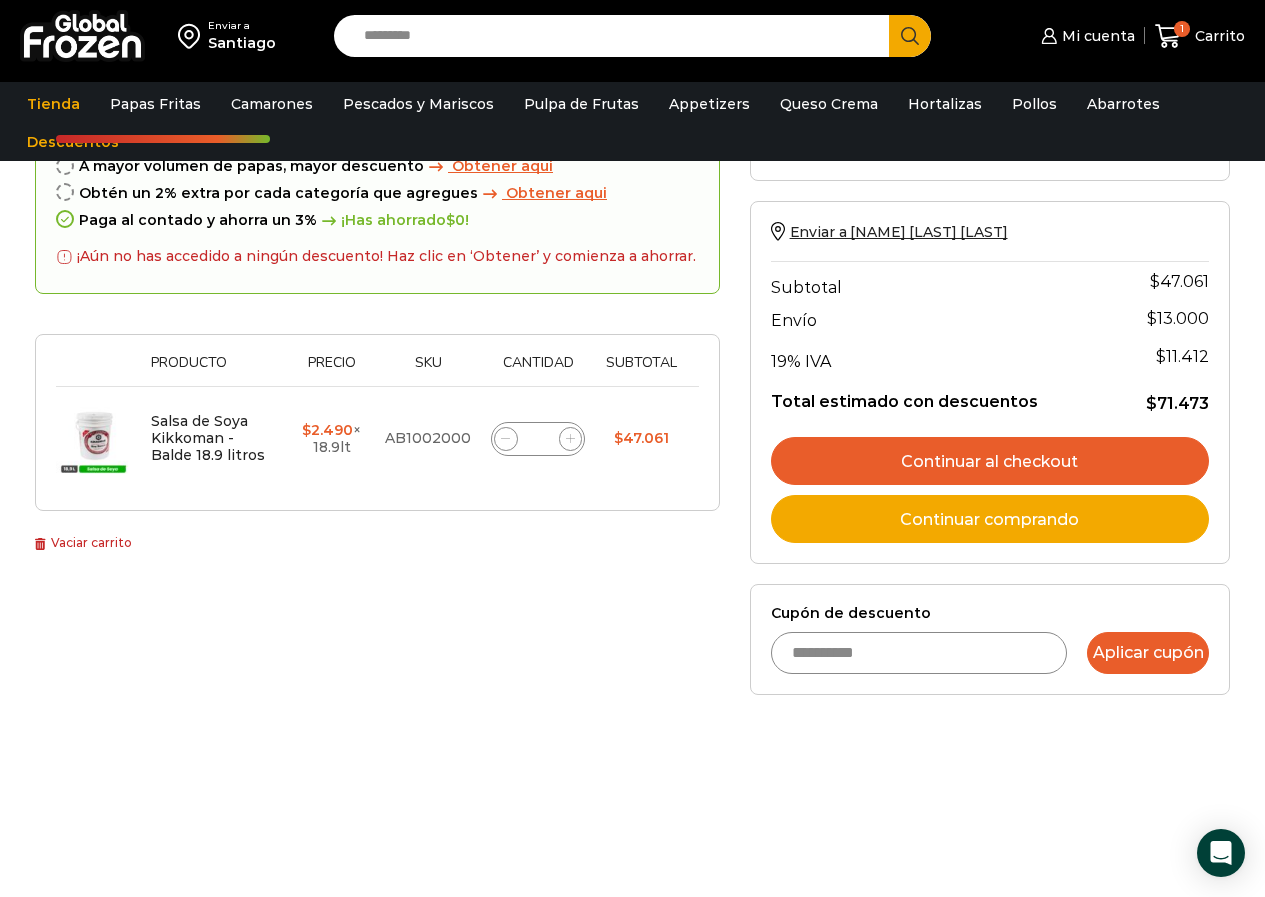 type on "**********" 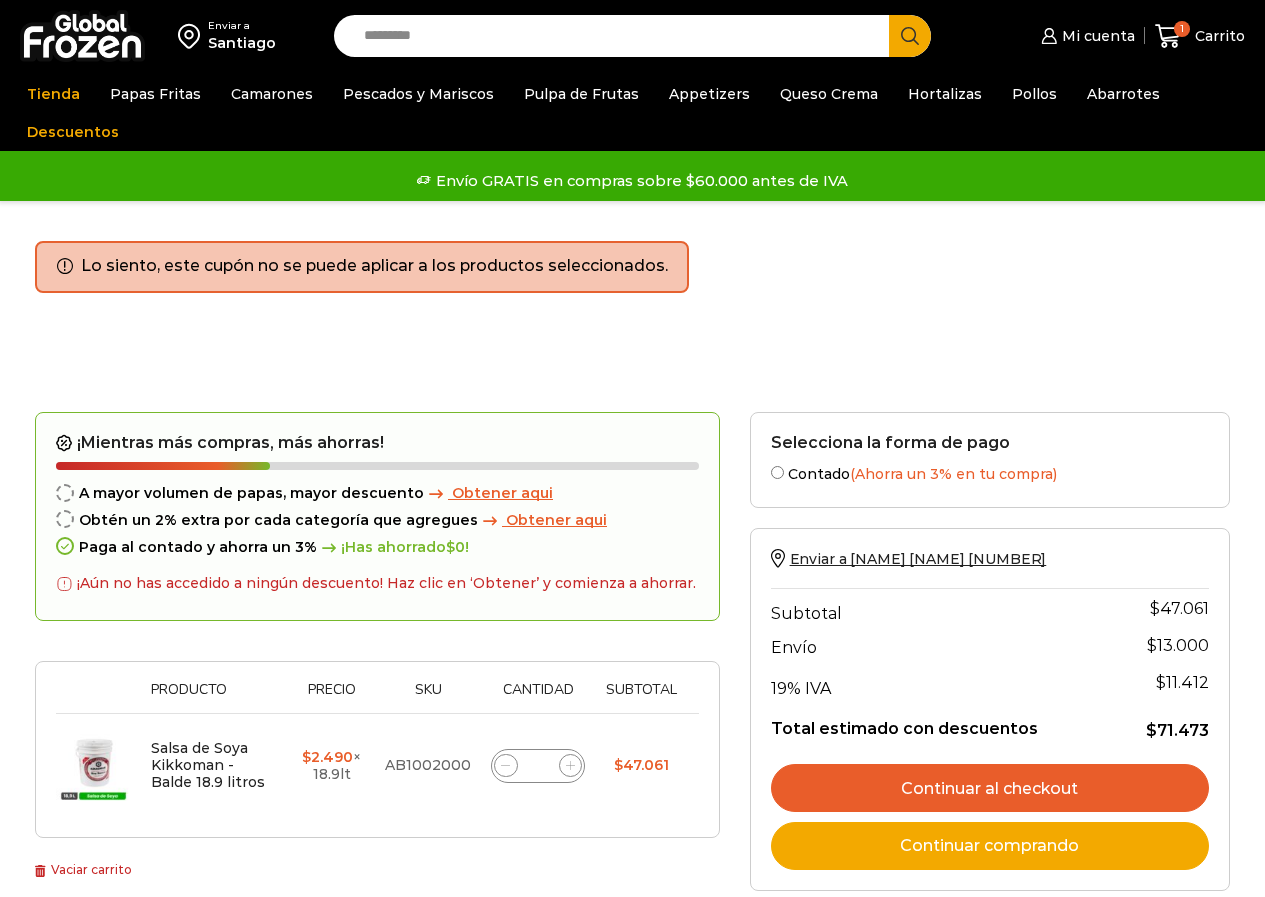 scroll, scrollTop: 0, scrollLeft: 0, axis: both 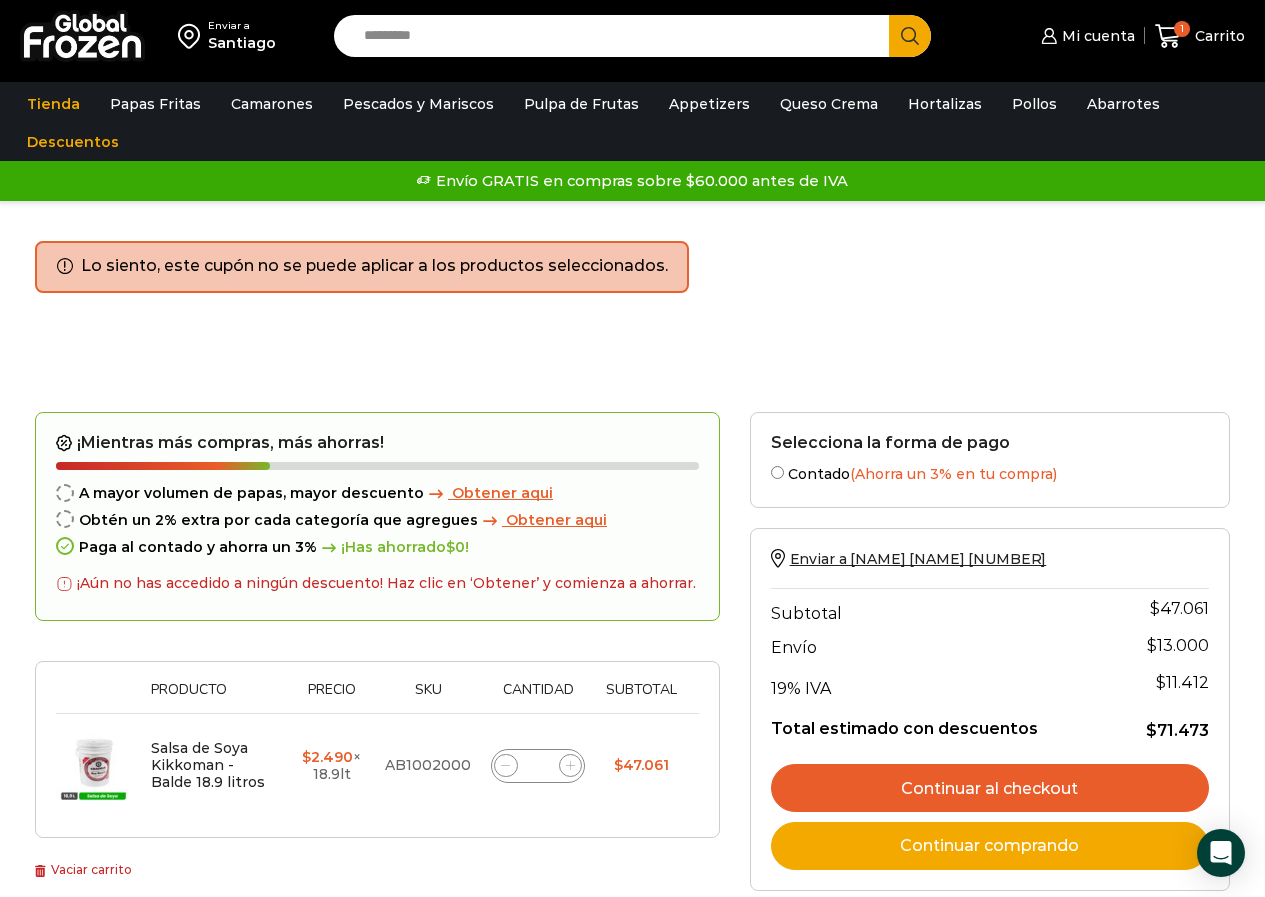 click on "Carrito de compras  Checkout Estado del pedido
Lo siento, este cupón no se puede aplicar a los productos seleccionados." at bounding box center (632, 326) 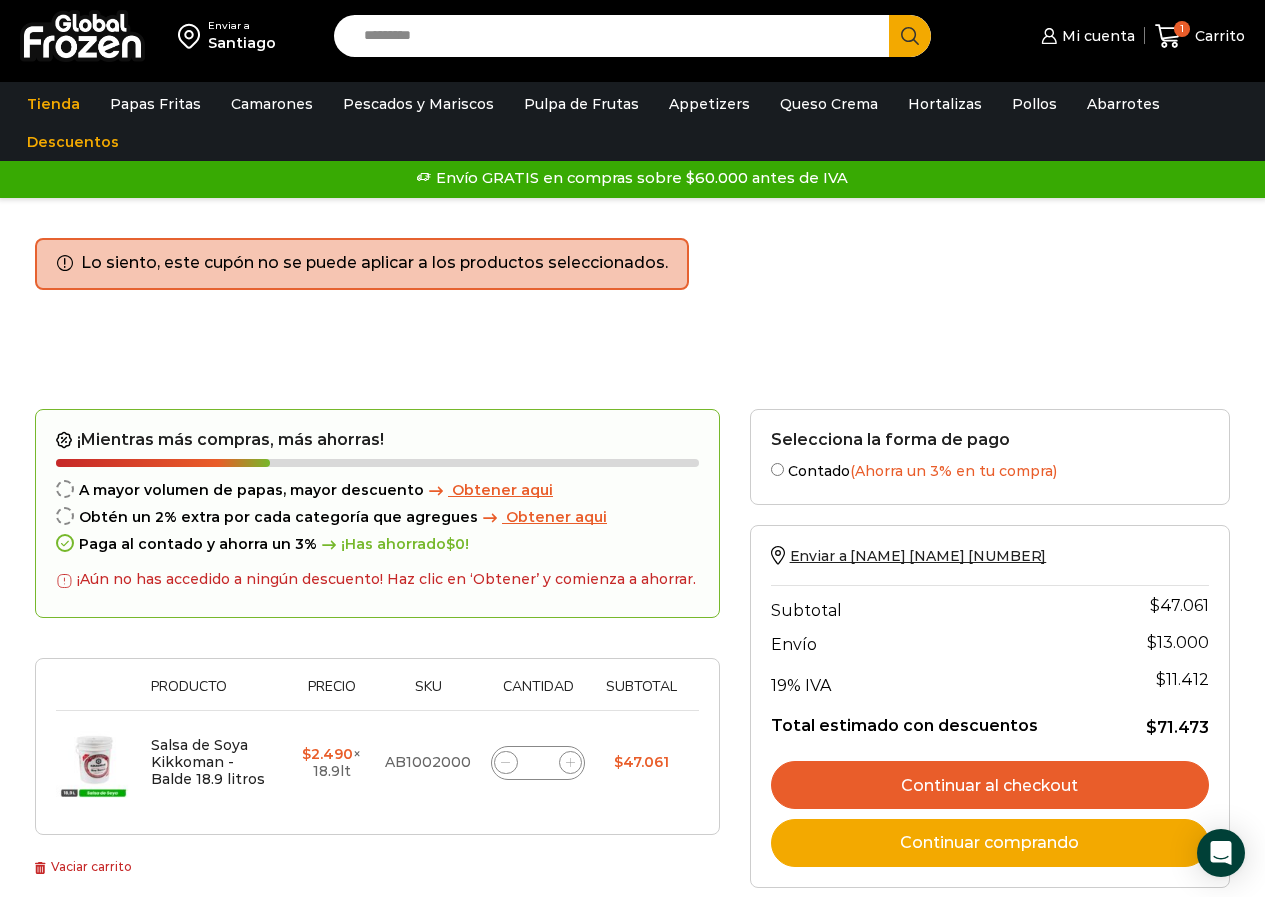 scroll, scrollTop: 0, scrollLeft: 0, axis: both 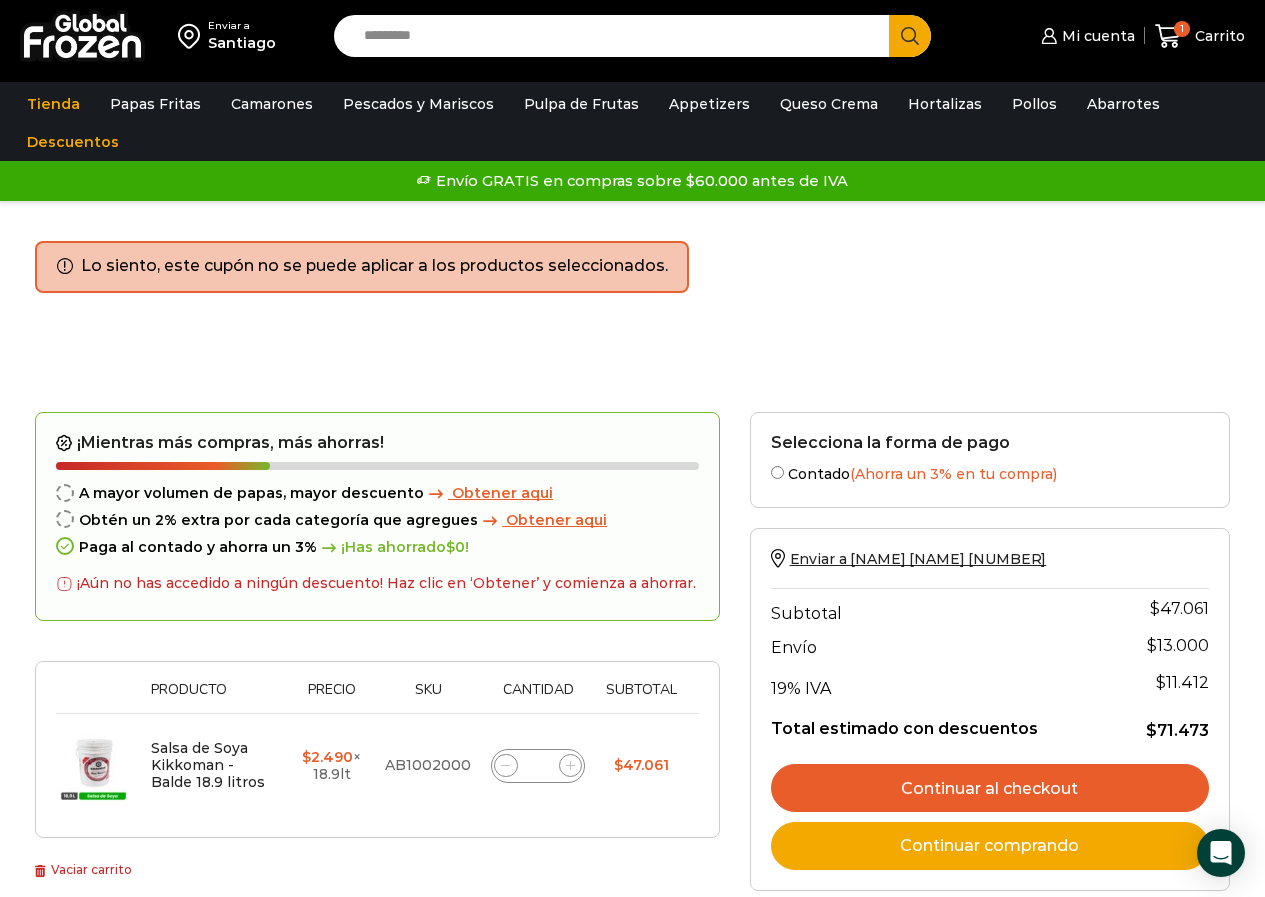 drag, startPoint x: 90, startPoint y: 768, endPoint x: 455, endPoint y: 672, distance: 377.41357 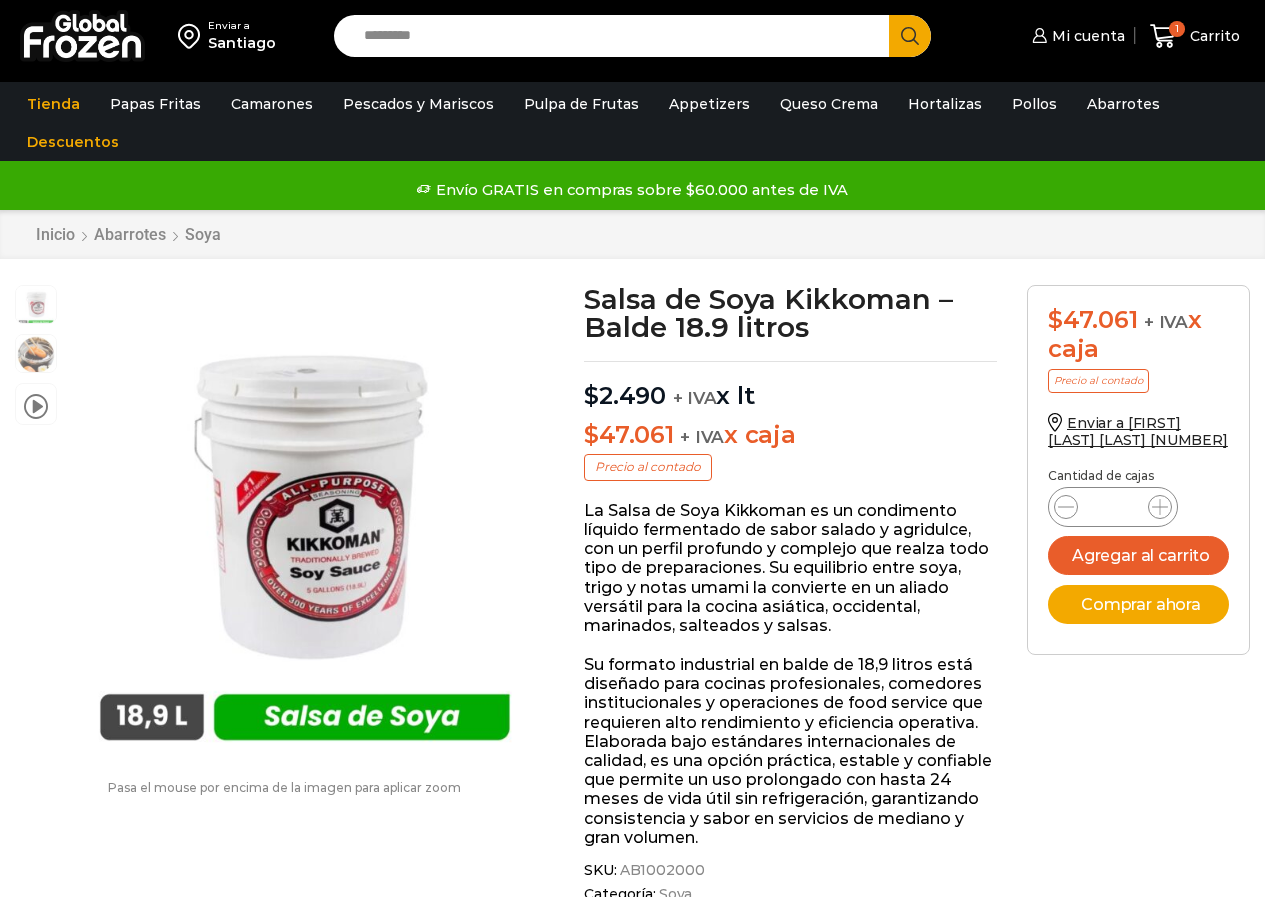 scroll, scrollTop: 1, scrollLeft: 0, axis: vertical 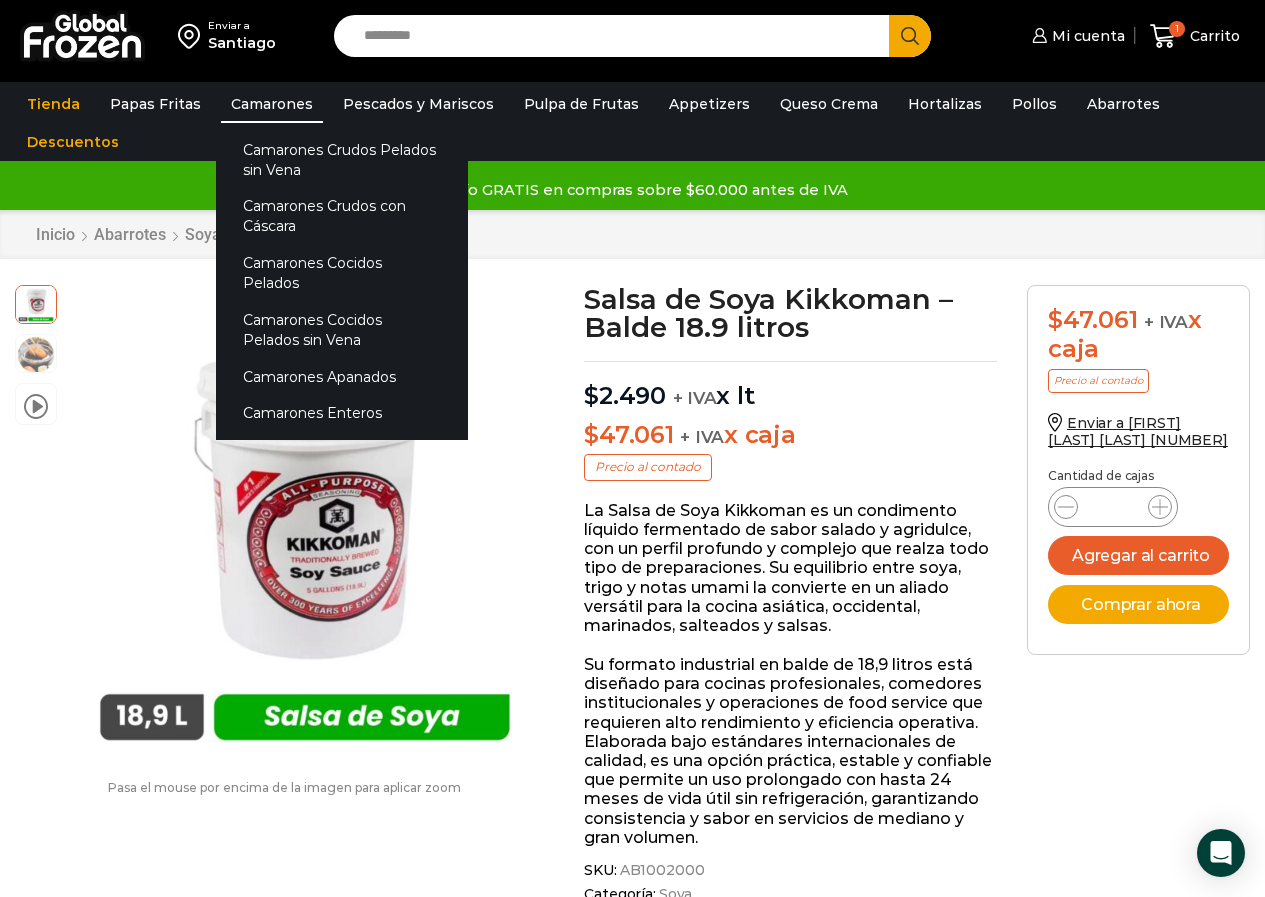 click on "Camarones" at bounding box center (272, 104) 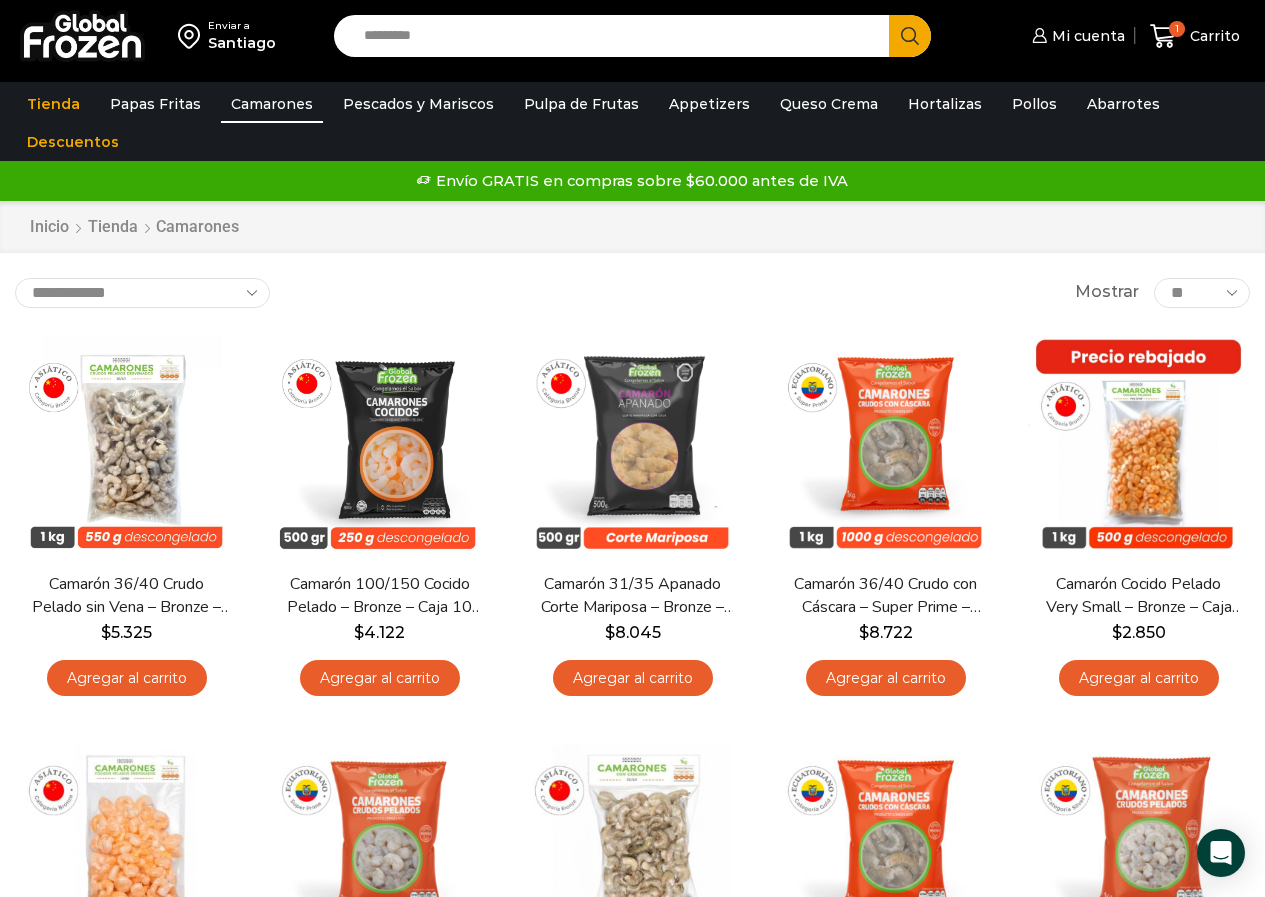 scroll, scrollTop: 0, scrollLeft: 0, axis: both 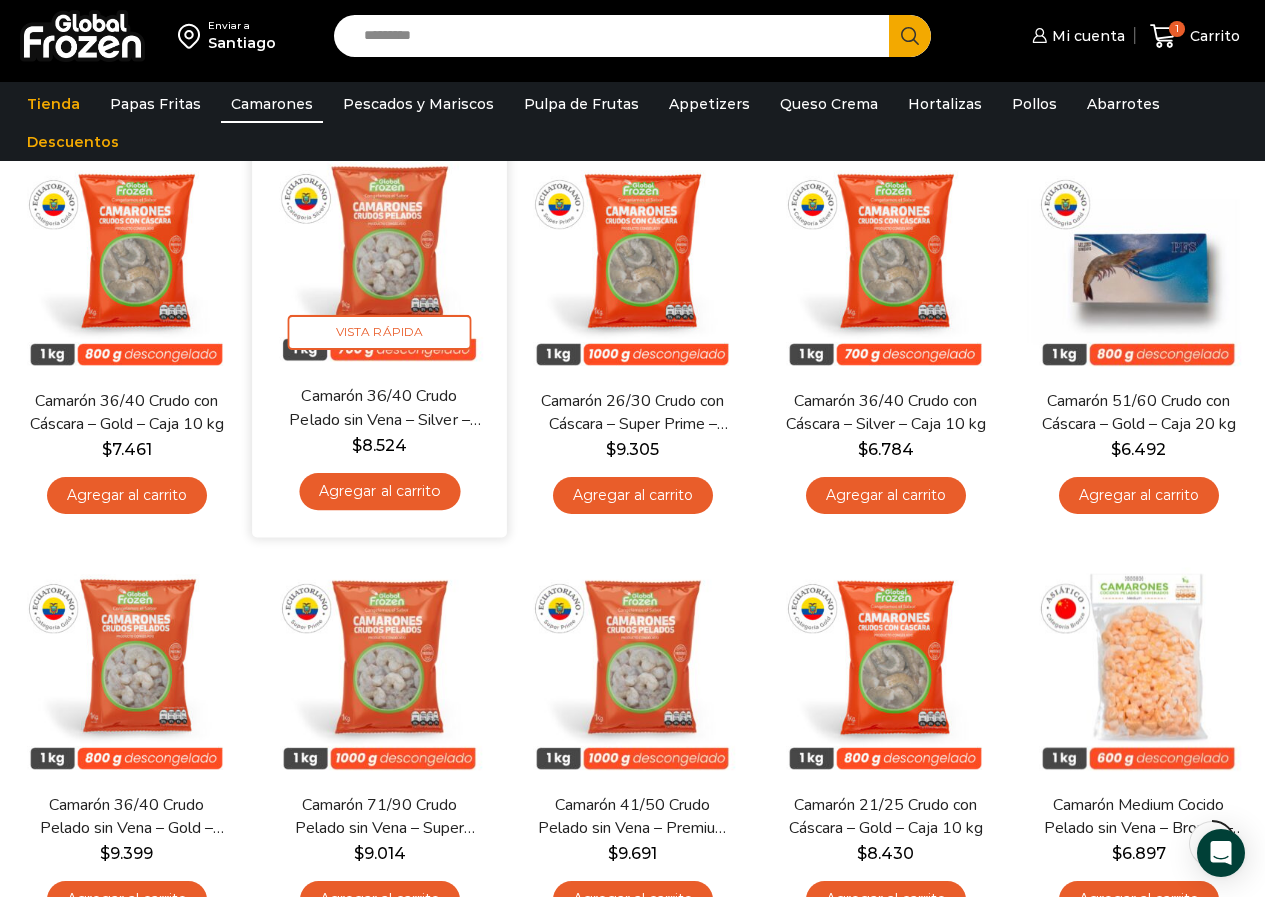 click on "Agregar al carrito" at bounding box center [379, 491] 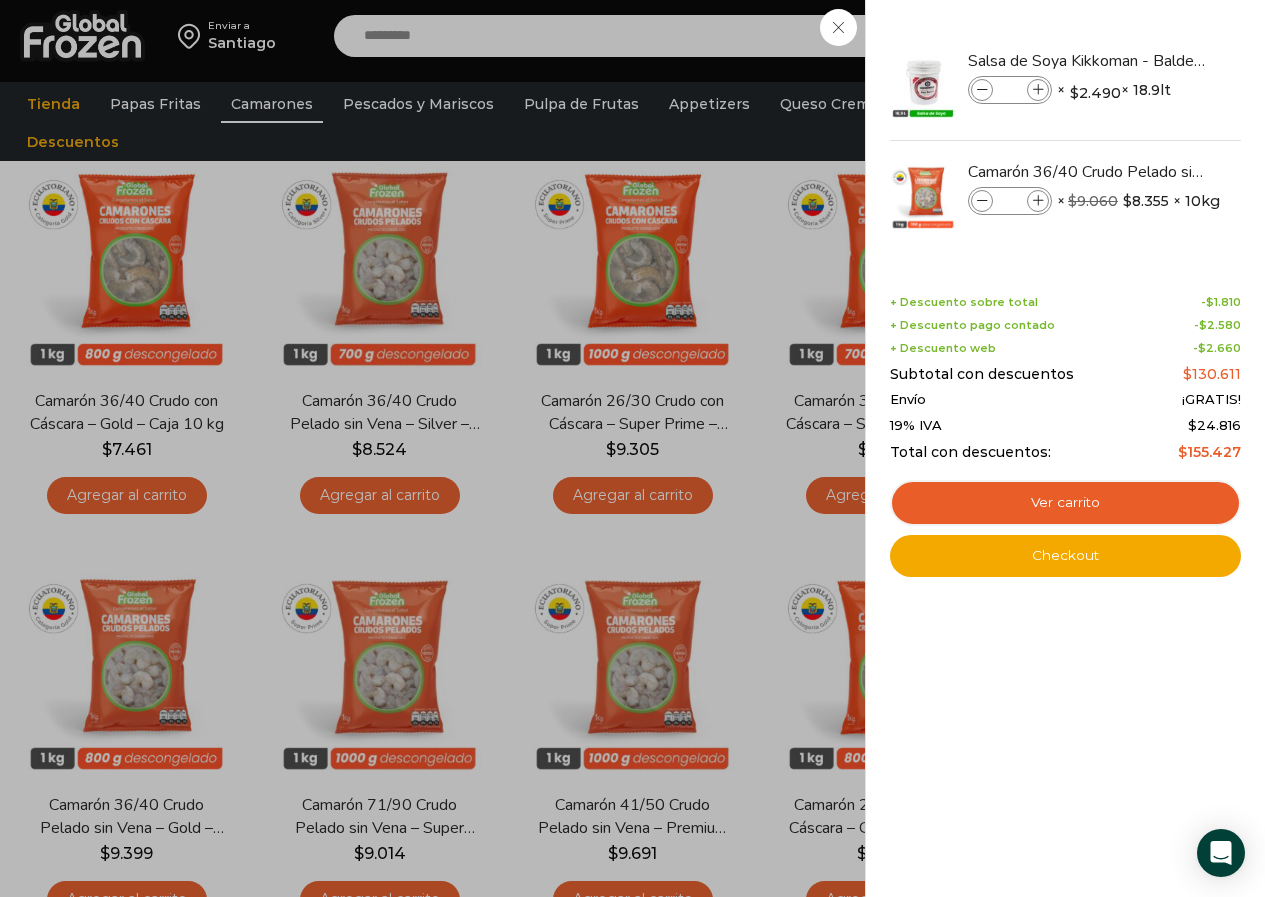 click on "2
Carrito
2
2
Shopping Cart
*" at bounding box center (1195, 36) 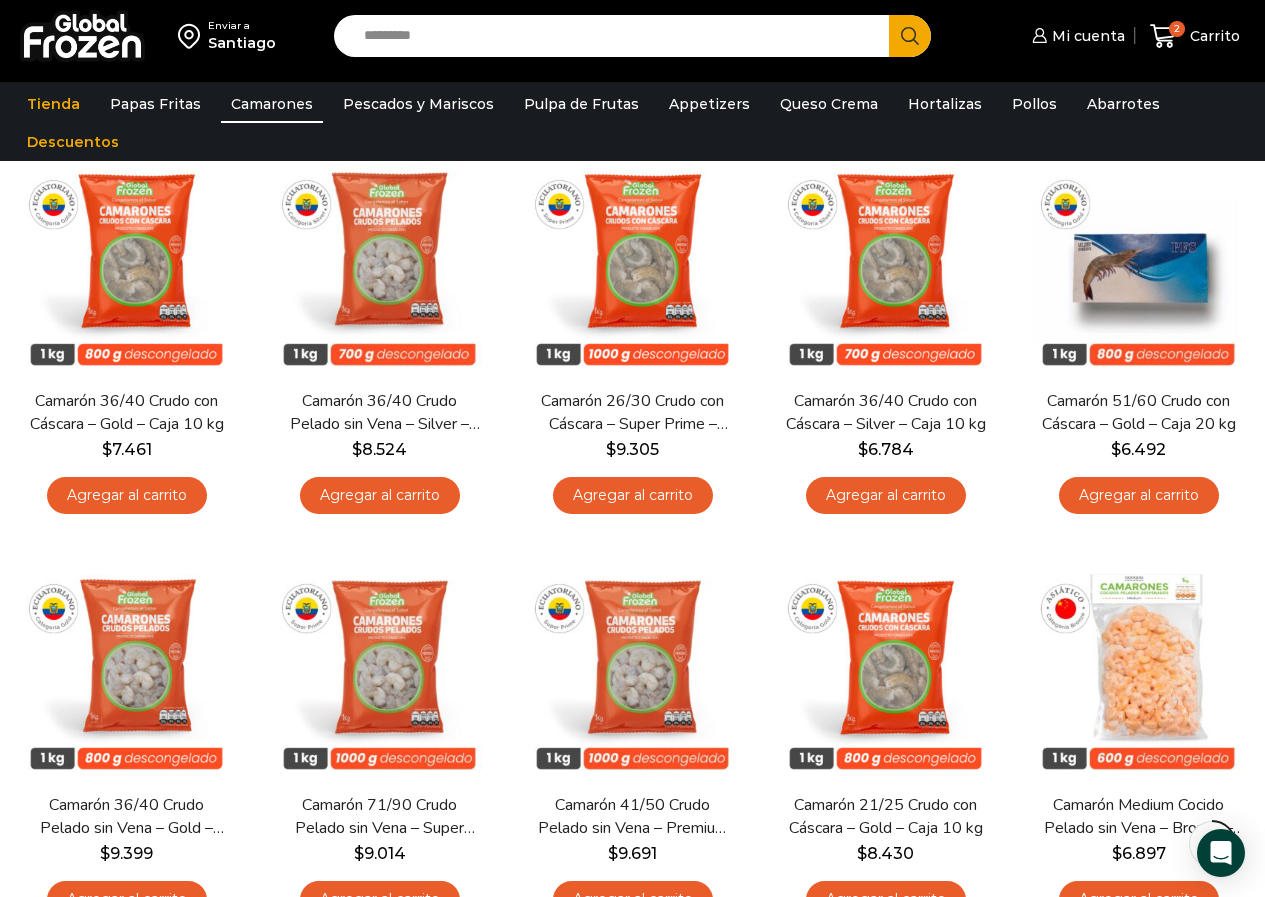 click on "Search input" at bounding box center (617, 36) 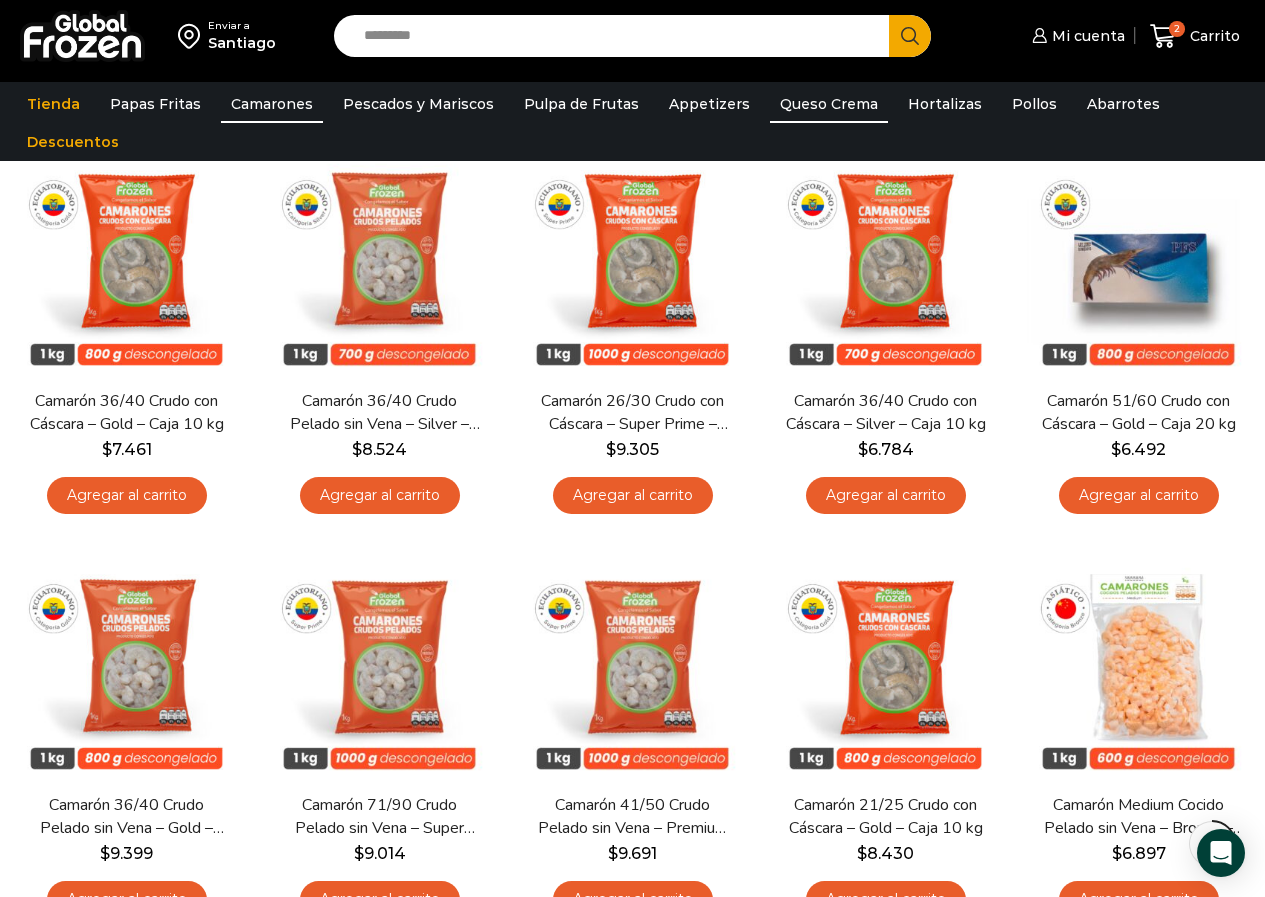 click on "Queso Crema" at bounding box center (829, 104) 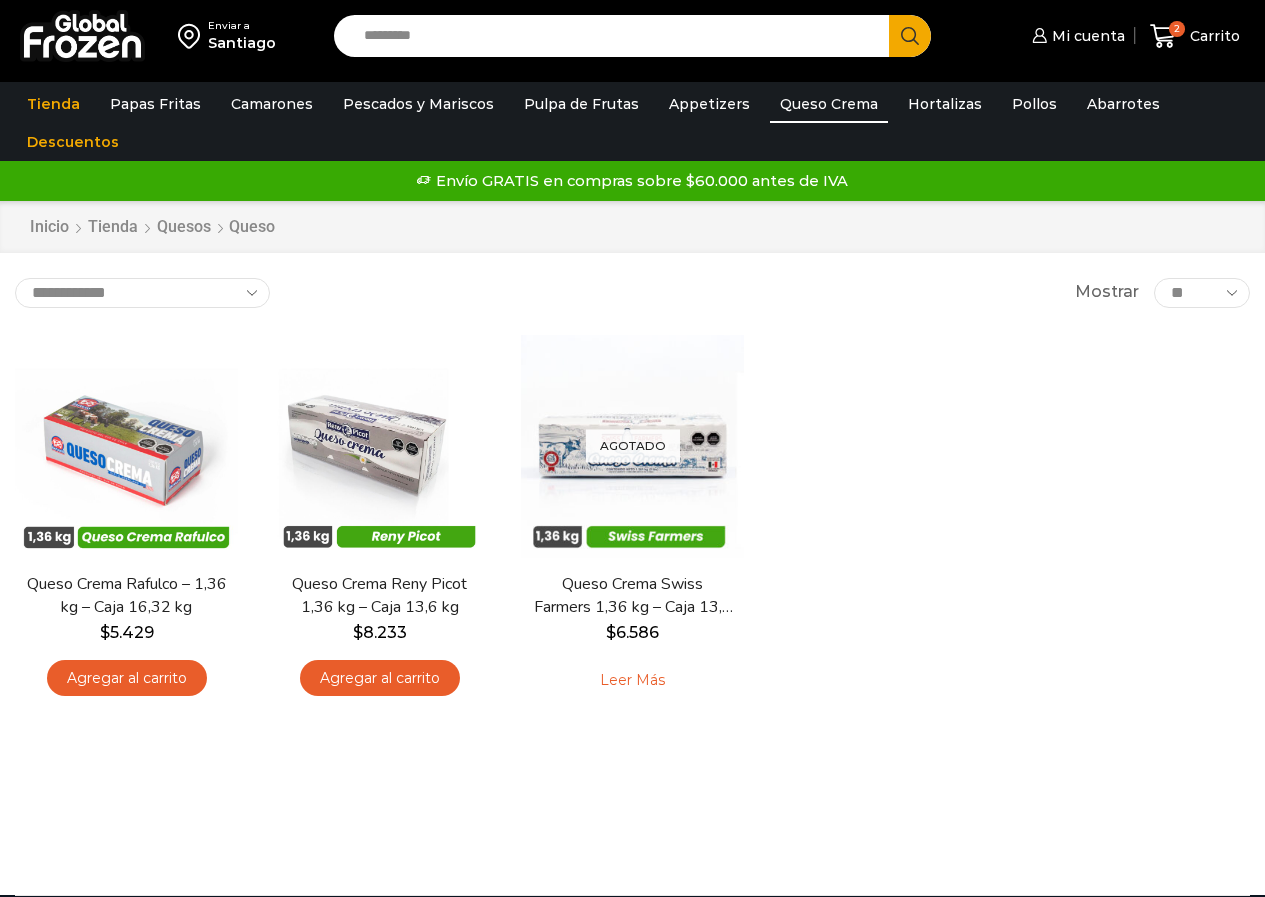 scroll, scrollTop: 0, scrollLeft: 0, axis: both 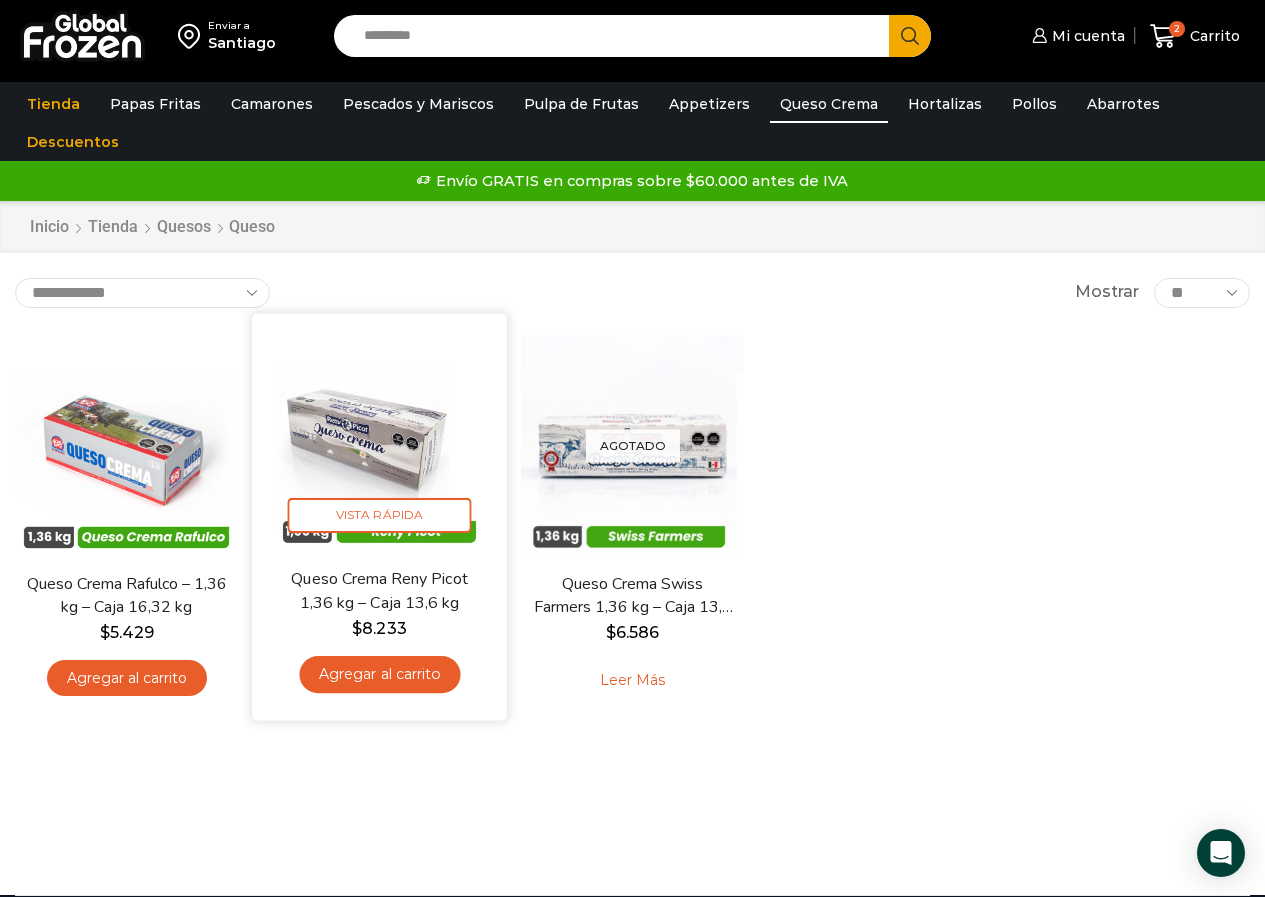 drag, startPoint x: 123, startPoint y: 677, endPoint x: 274, endPoint y: 473, distance: 253.80504 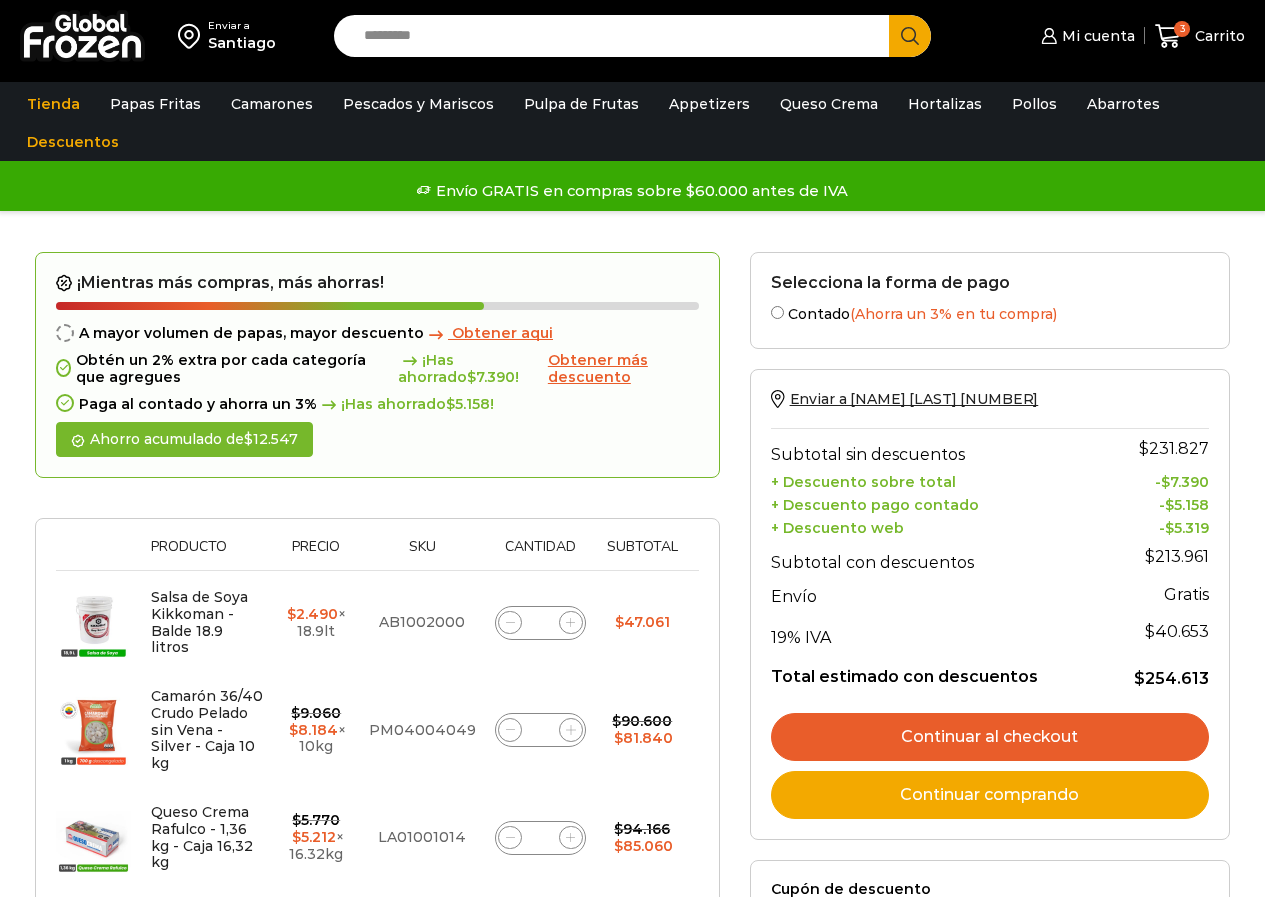 scroll, scrollTop: 200, scrollLeft: 0, axis: vertical 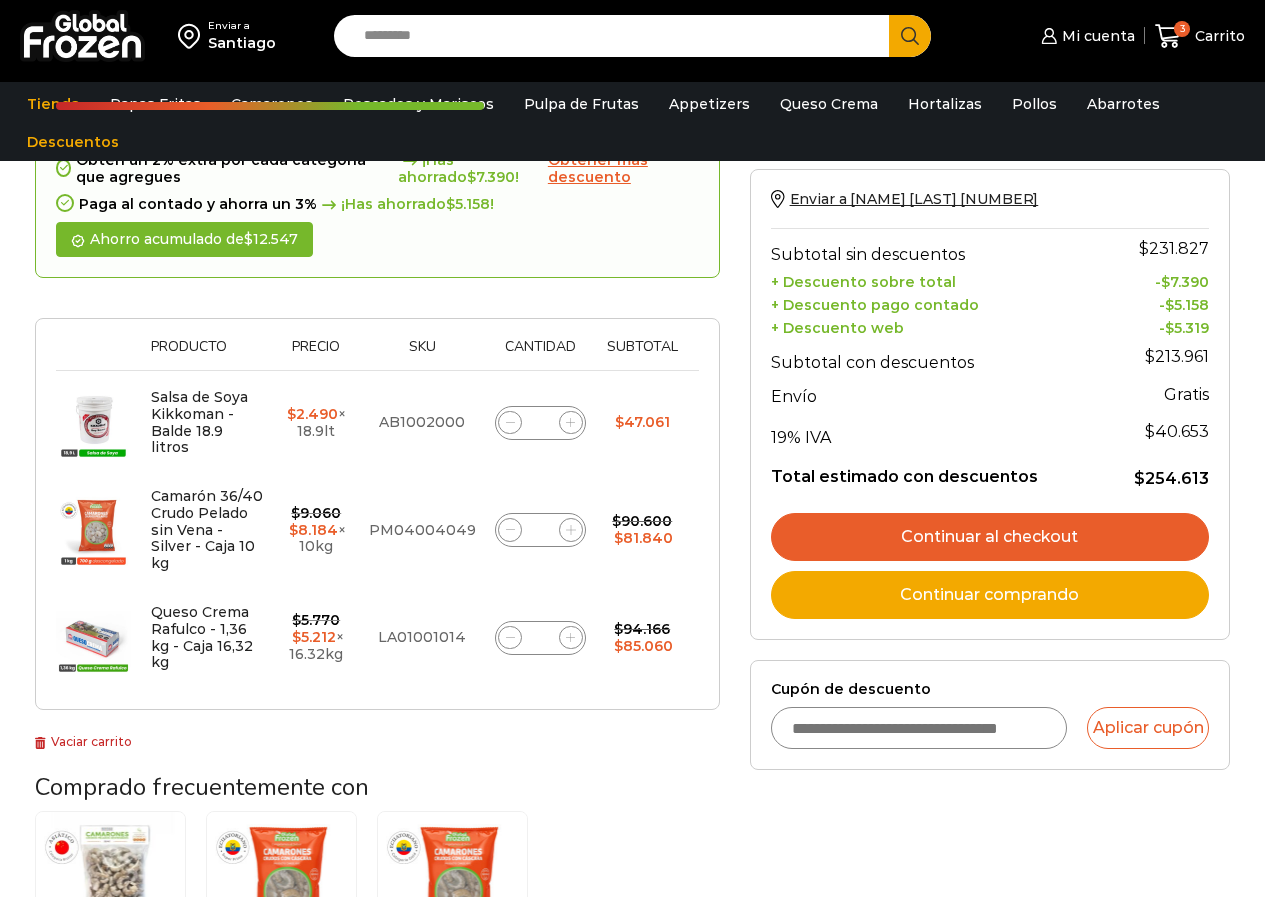 click on "Cupón de descuento" at bounding box center (919, 728) 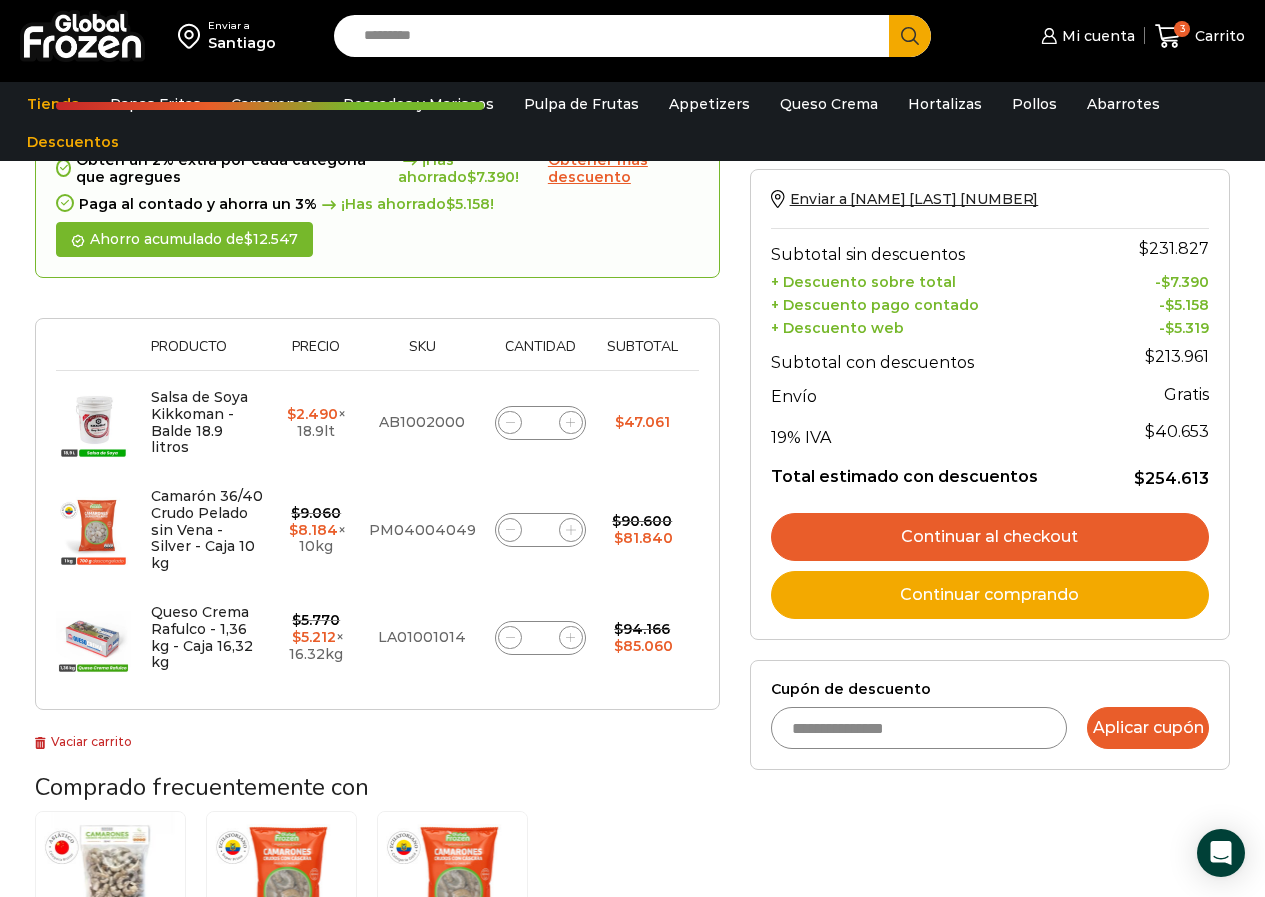 type on "**********" 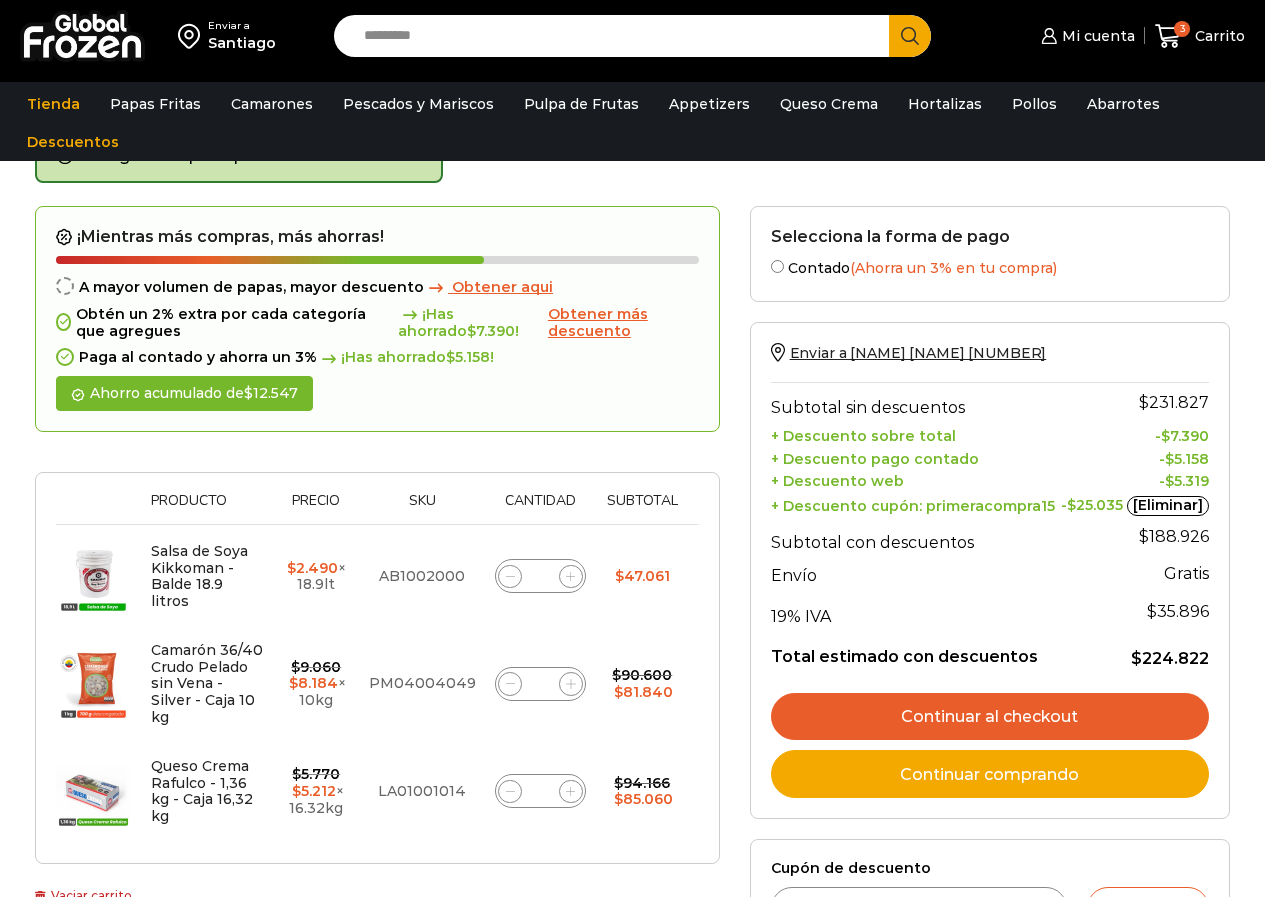 scroll, scrollTop: 210, scrollLeft: 0, axis: vertical 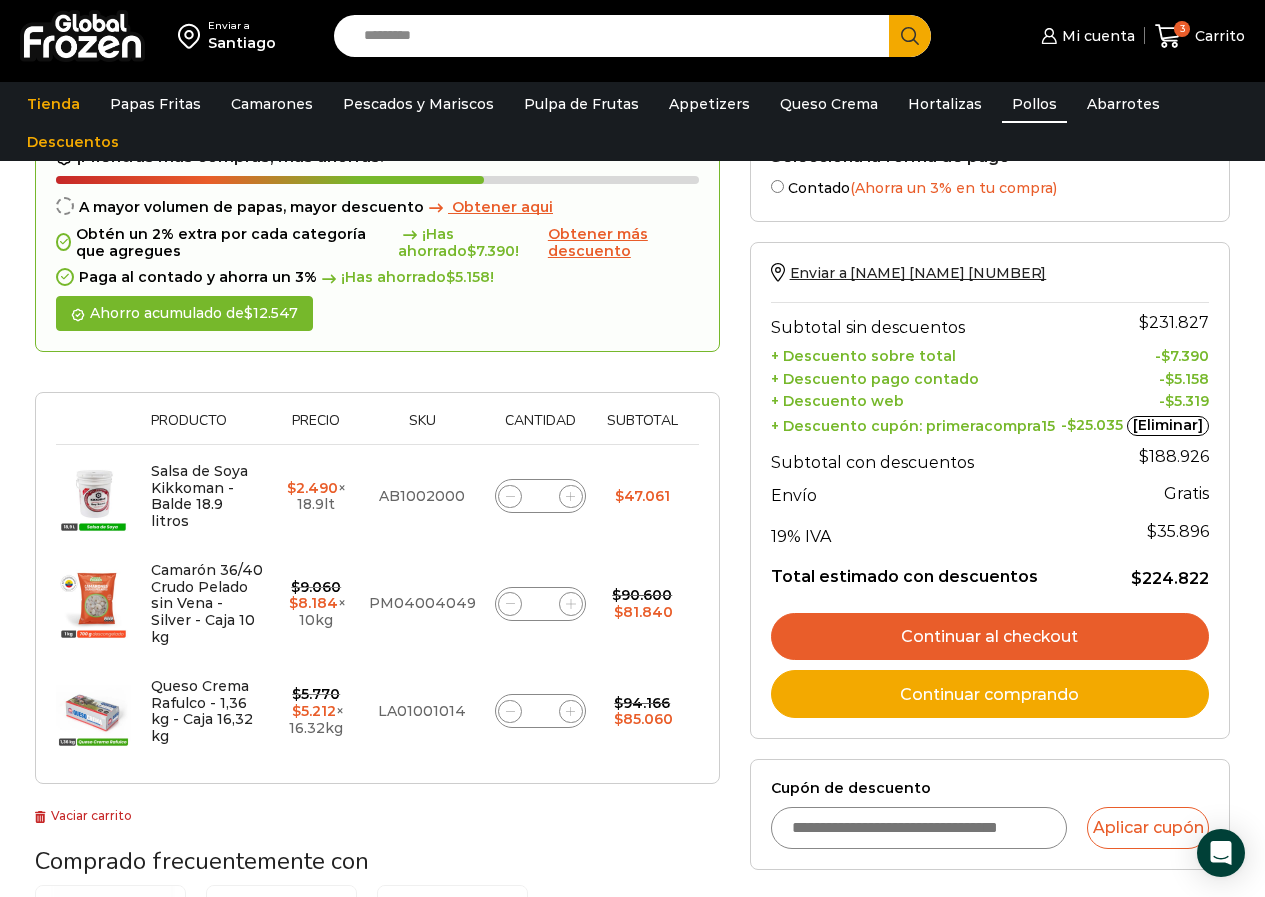 click on "Pollos" at bounding box center [1034, 104] 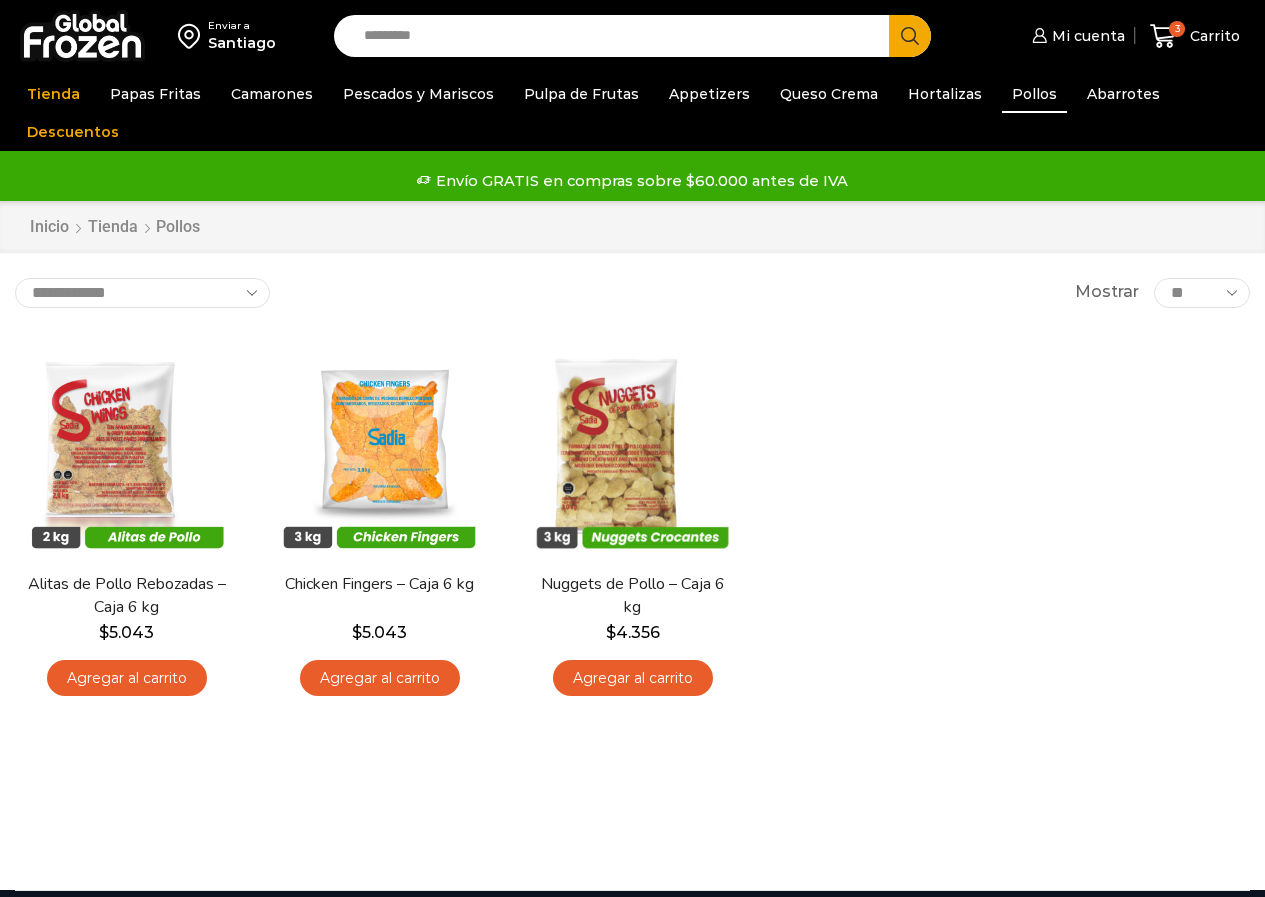 scroll, scrollTop: 0, scrollLeft: 0, axis: both 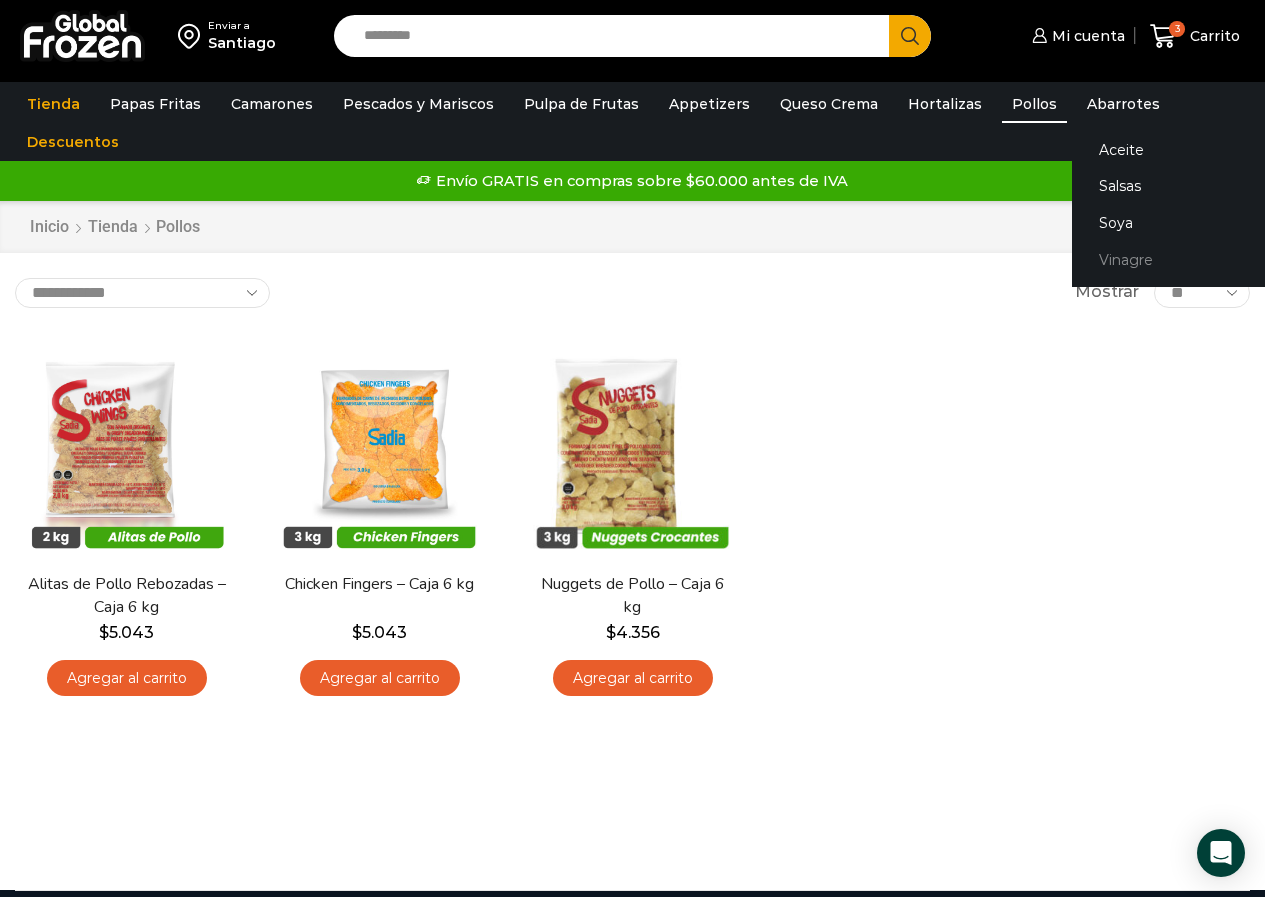 click on "Vinagre" at bounding box center [1198, 259] 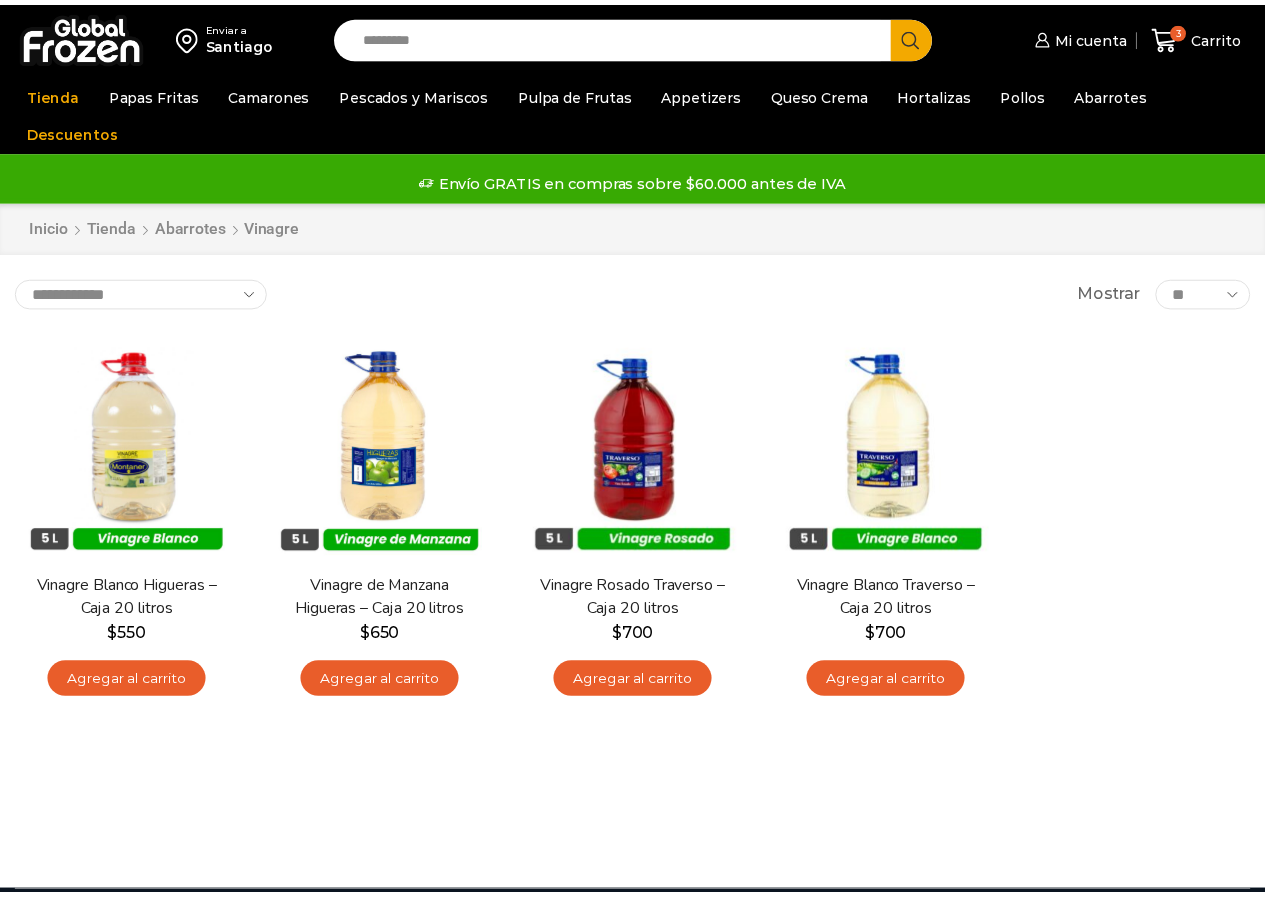 scroll, scrollTop: 0, scrollLeft: 0, axis: both 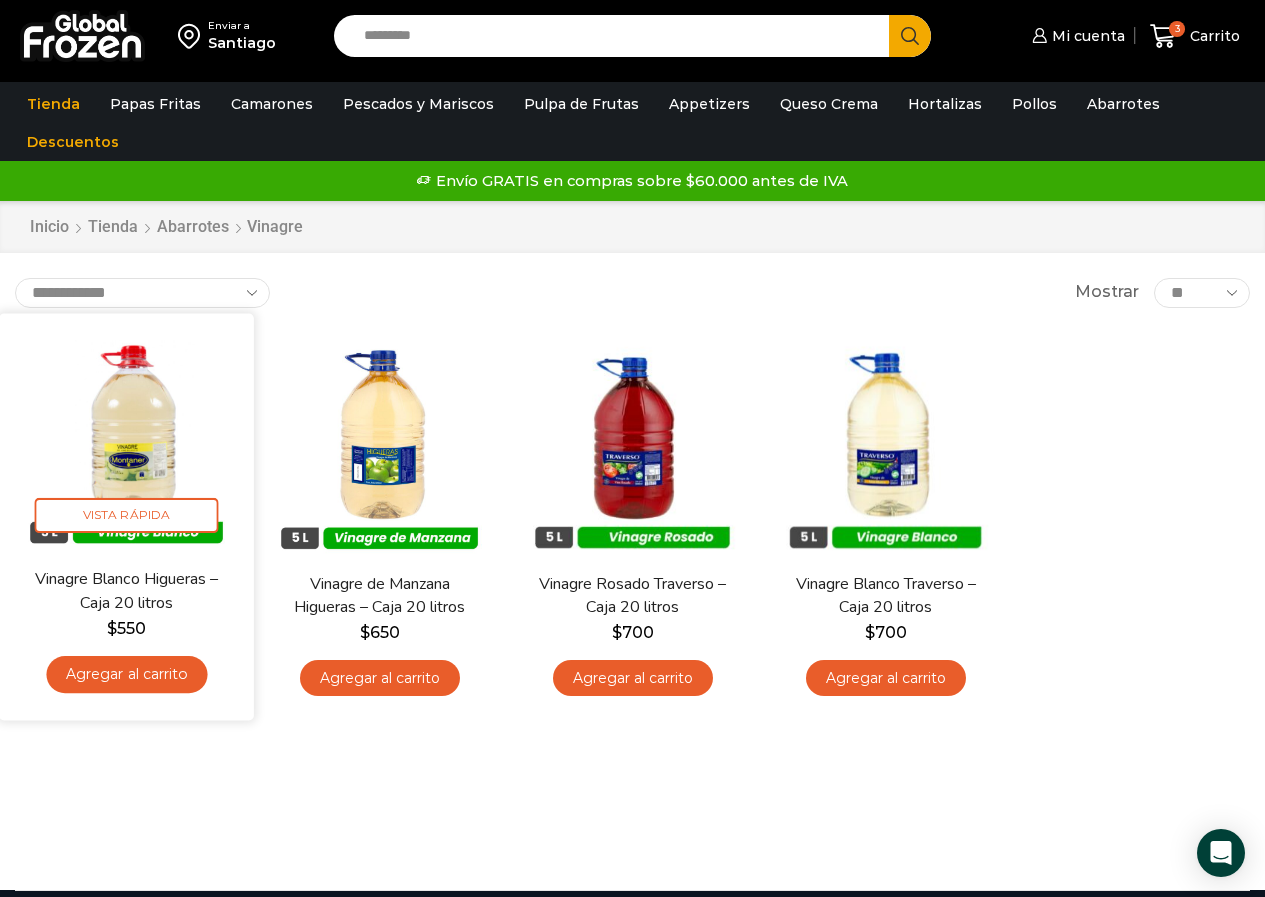 click on "Agregar al carrito" at bounding box center (126, 674) 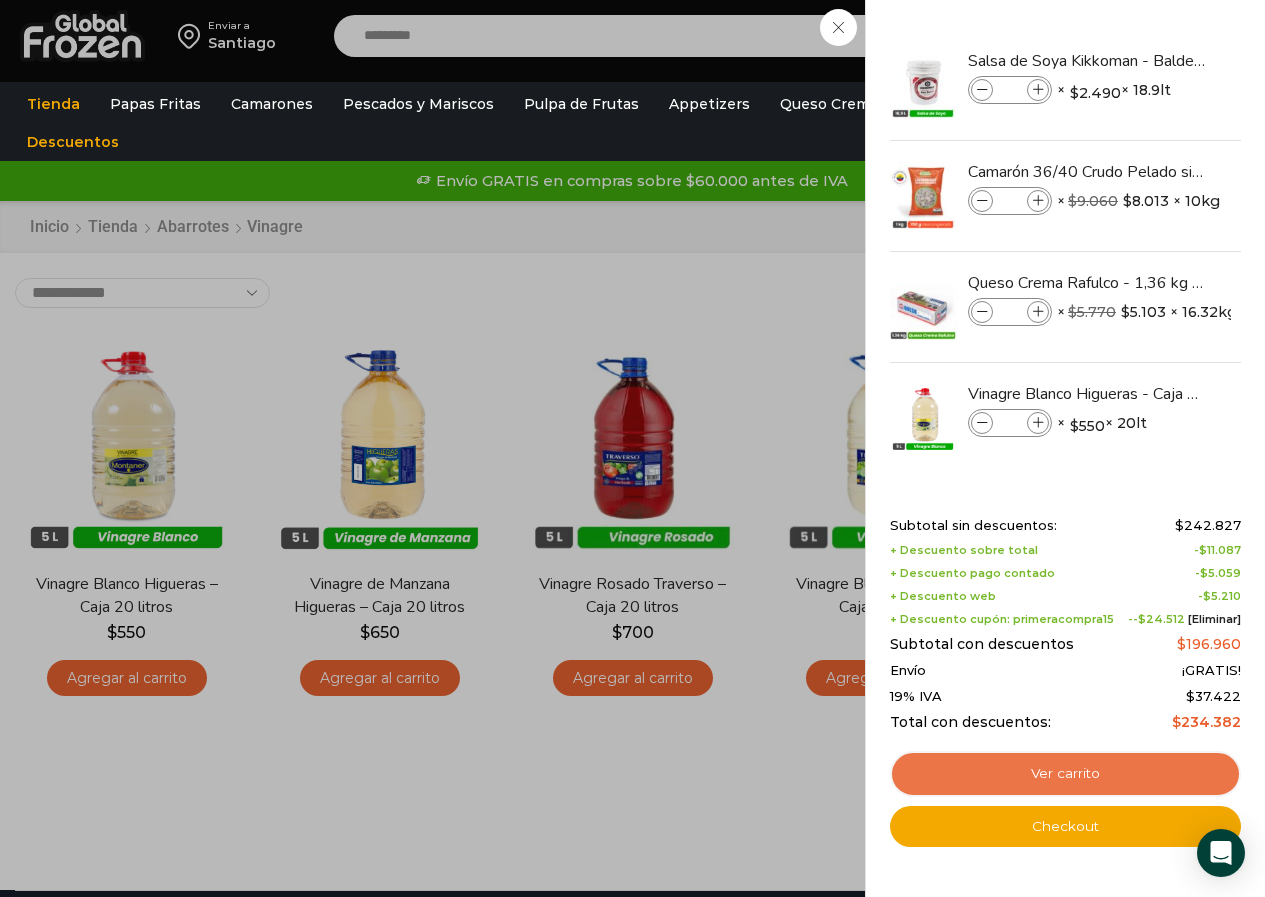 click on "Ver carrito" at bounding box center [1065, 774] 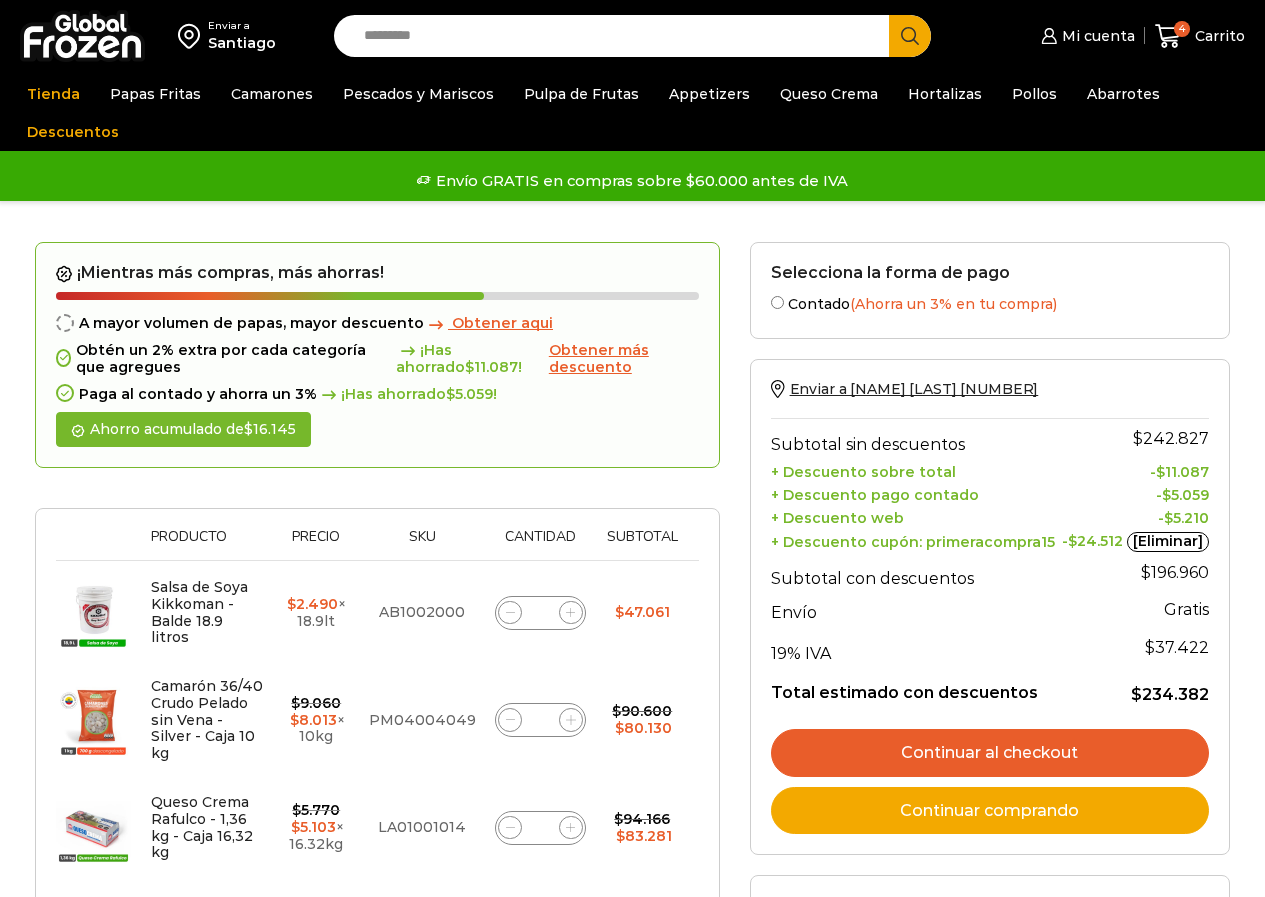 scroll, scrollTop: 0, scrollLeft: 0, axis: both 